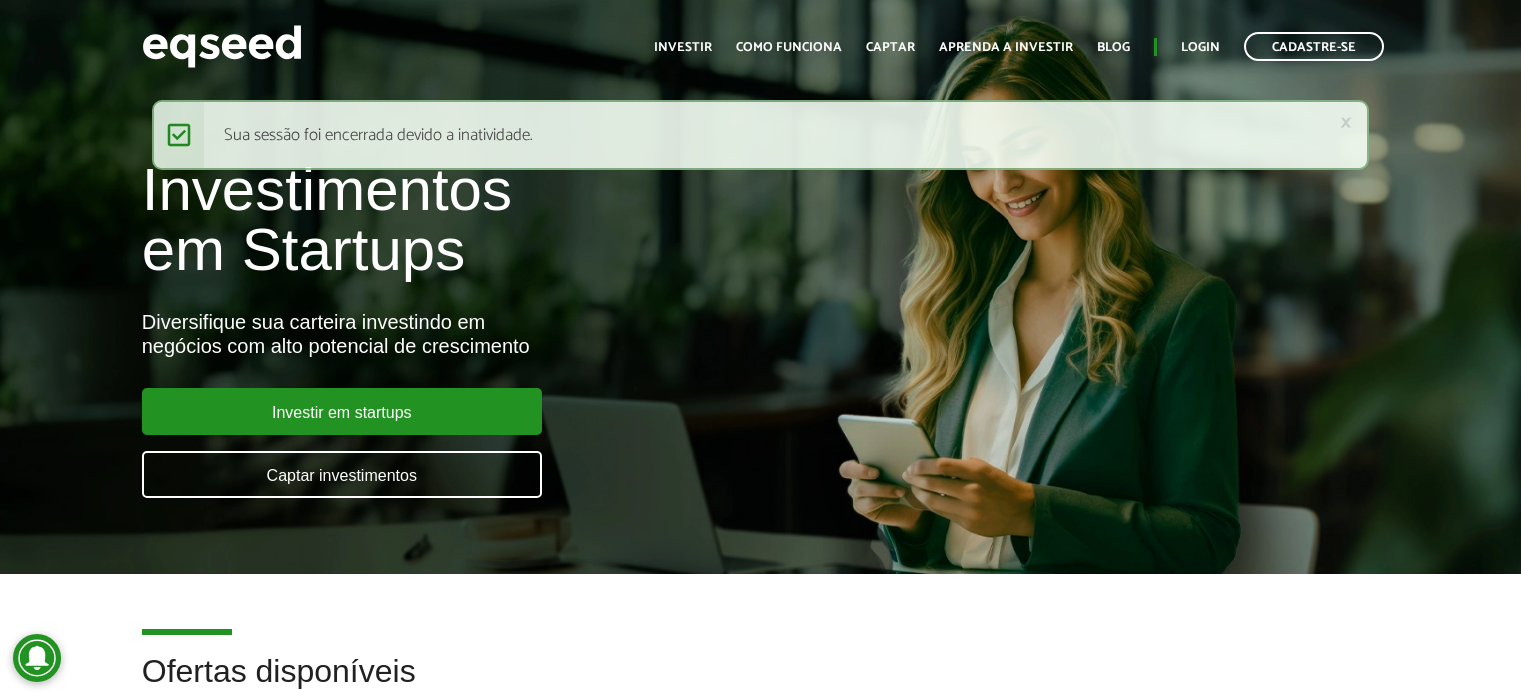 scroll, scrollTop: 0, scrollLeft: 0, axis: both 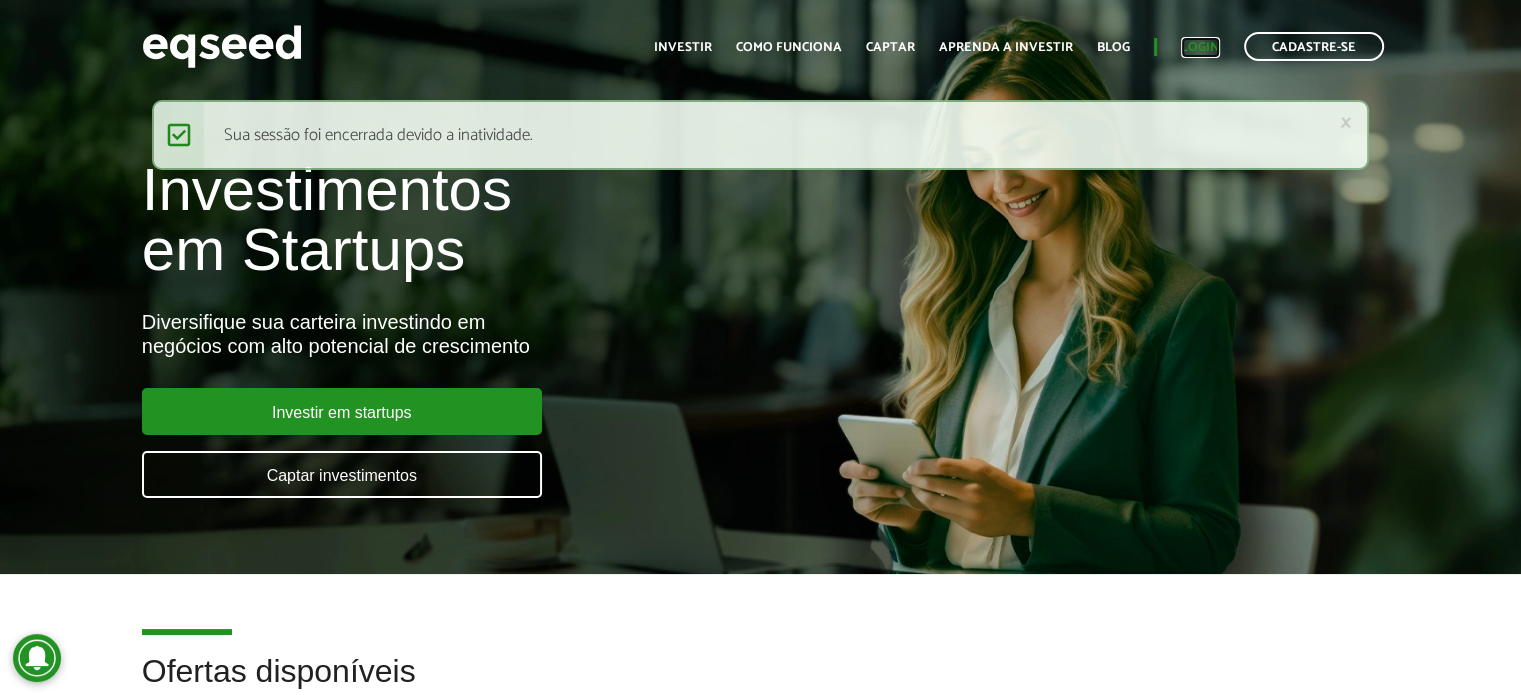 click on "Login" at bounding box center [1200, 47] 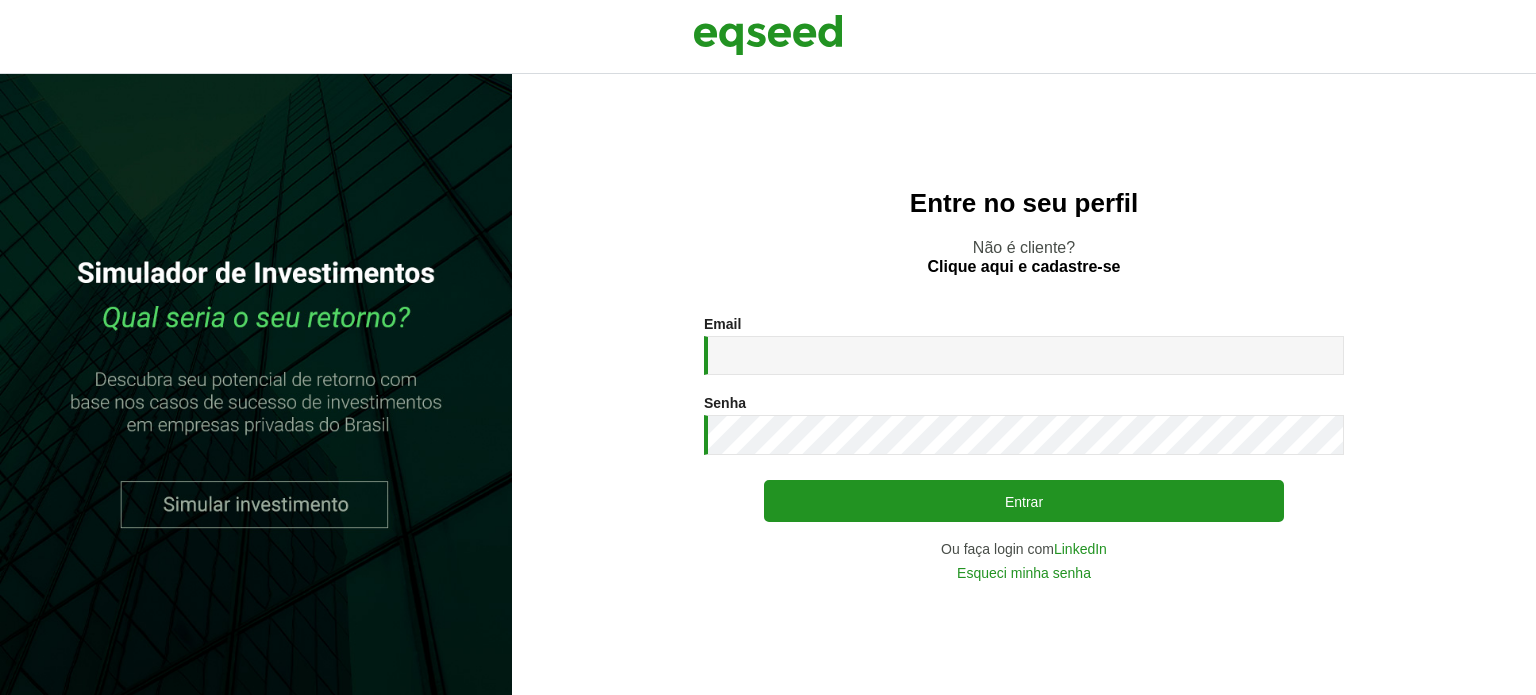 scroll, scrollTop: 0, scrollLeft: 0, axis: both 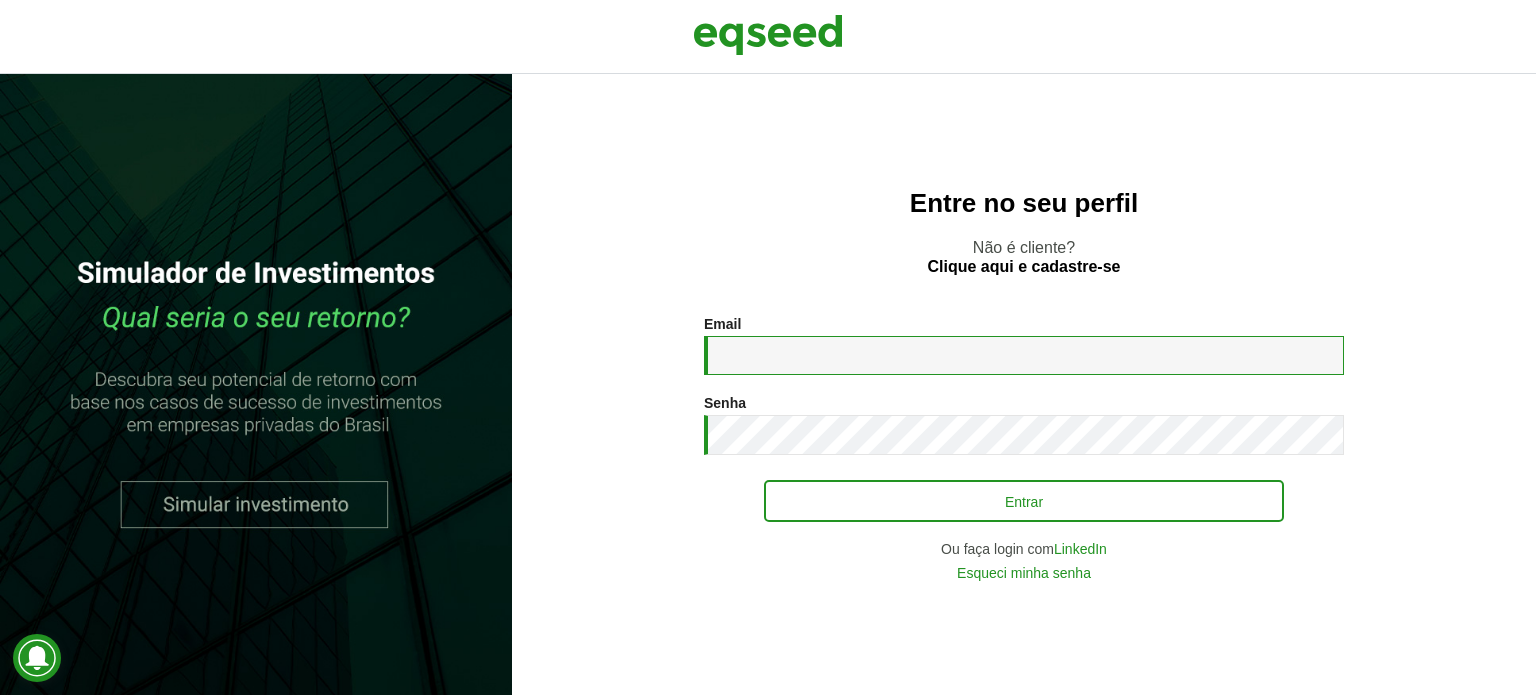 type on "**********" 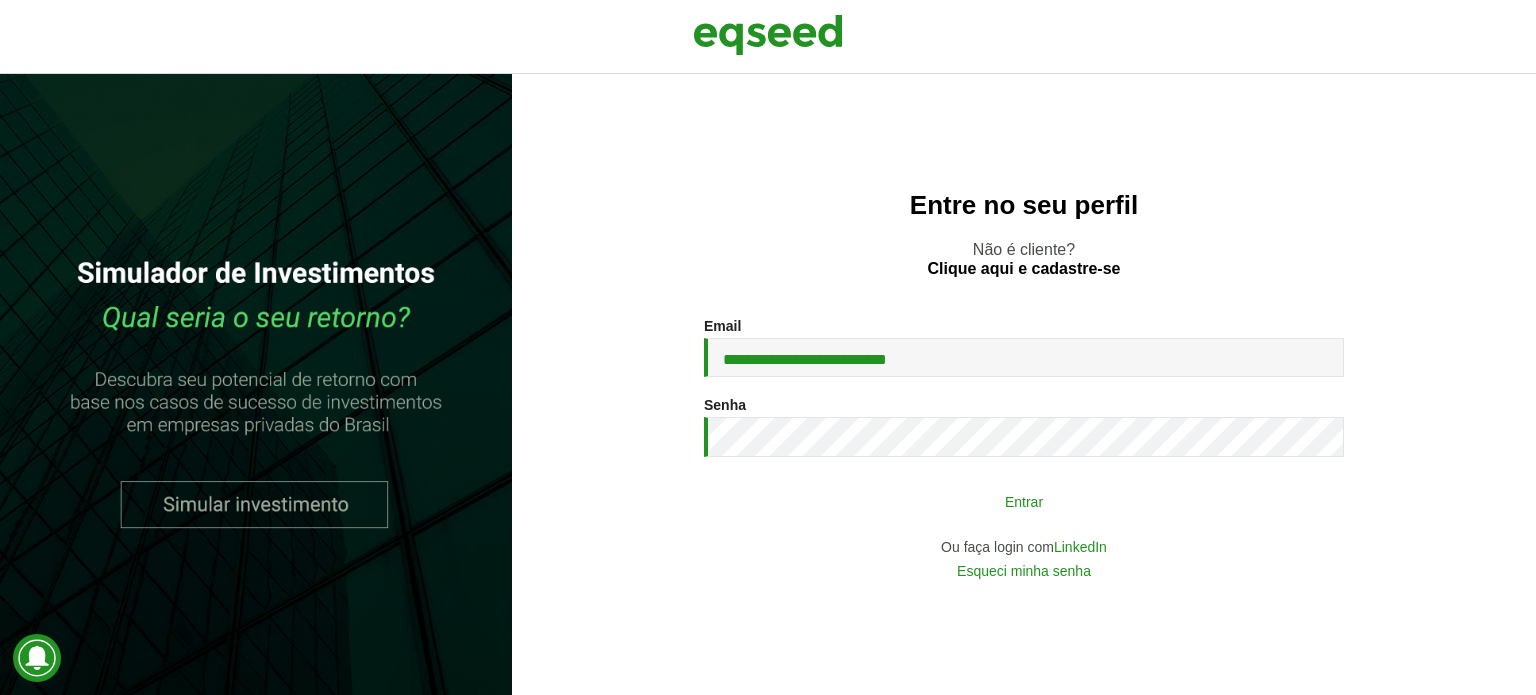 click on "Entrar" at bounding box center [1024, 501] 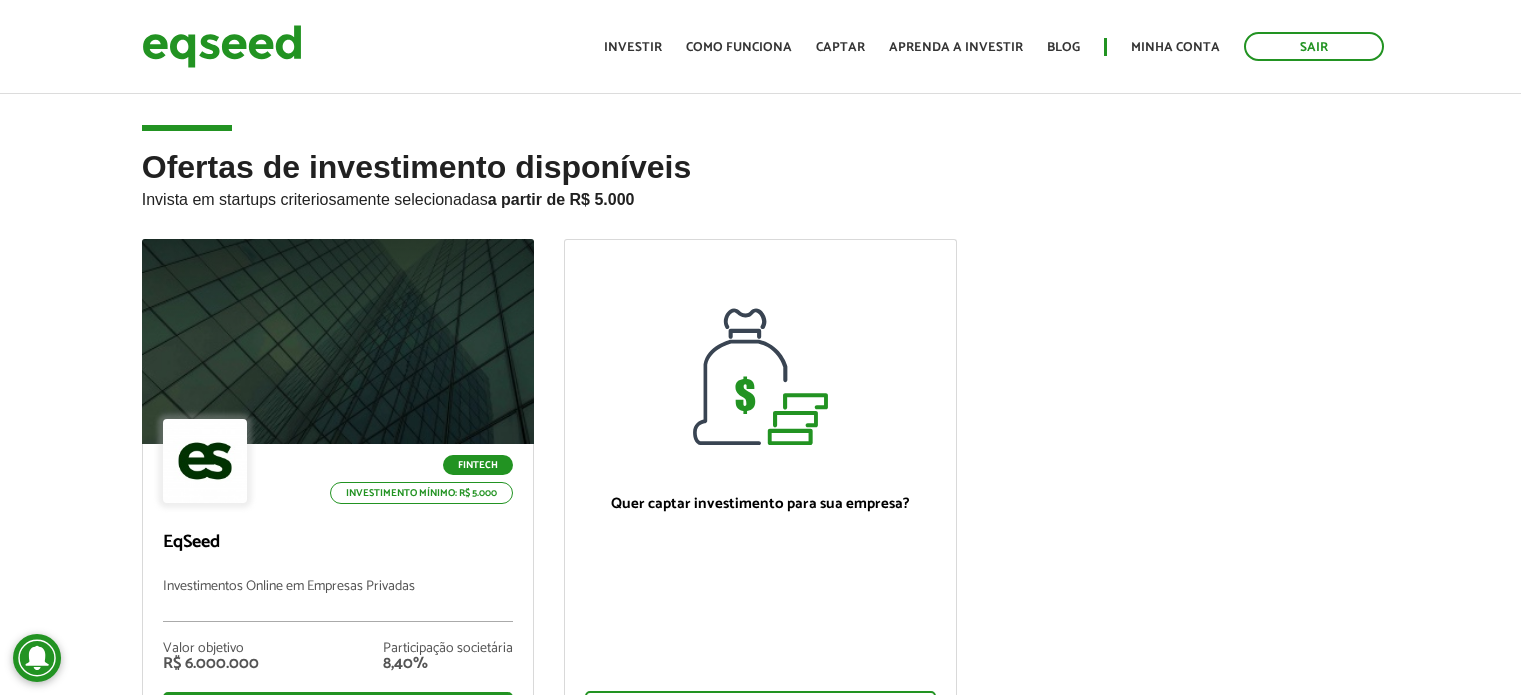 scroll, scrollTop: 0, scrollLeft: 0, axis: both 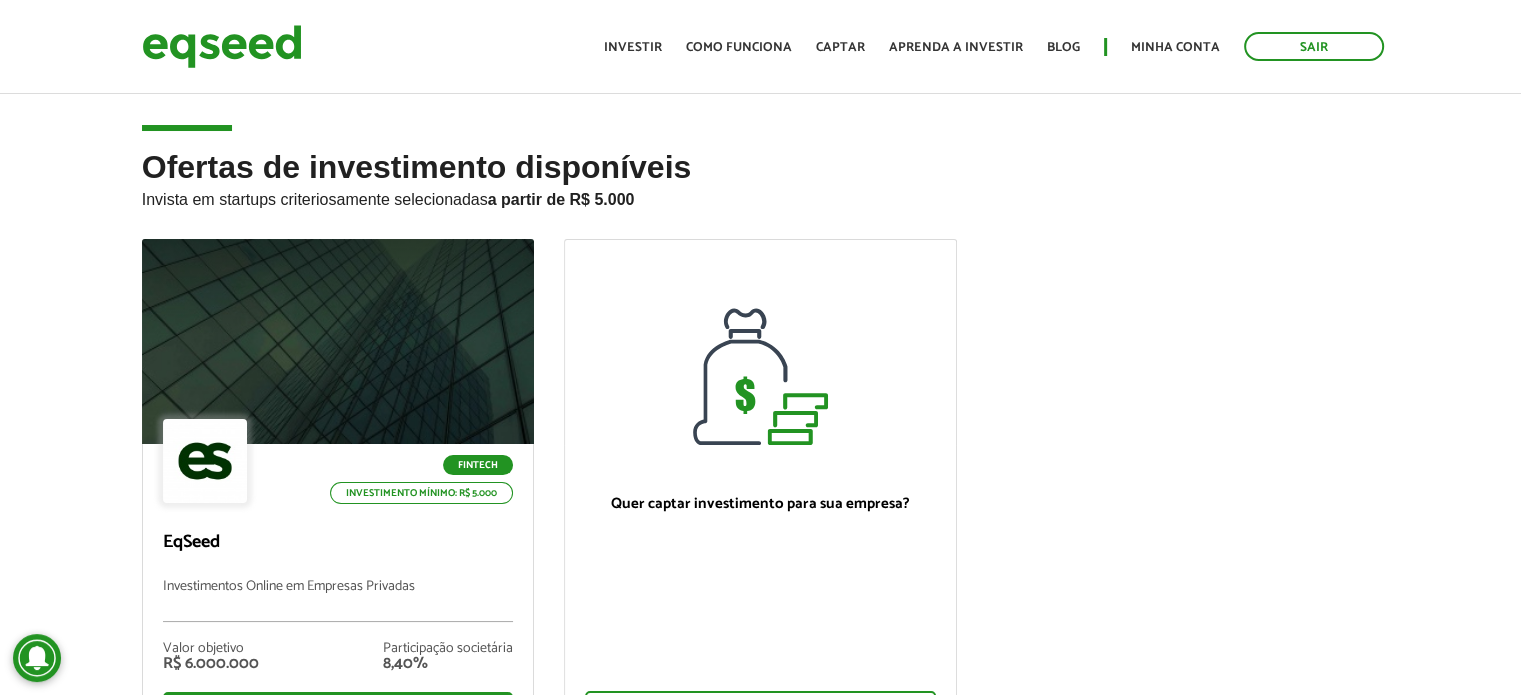 click on "Fintech
Investimento mínimo: R$ 5.000
EqSeed
Investimentos Online em Empresas Privadas
Valor objetivo
R$ 6.000.000
Participação societária
8,40%
Ver oferta
Quer captar investimento para sua empresa?
Quero captar" at bounding box center (761, 511) 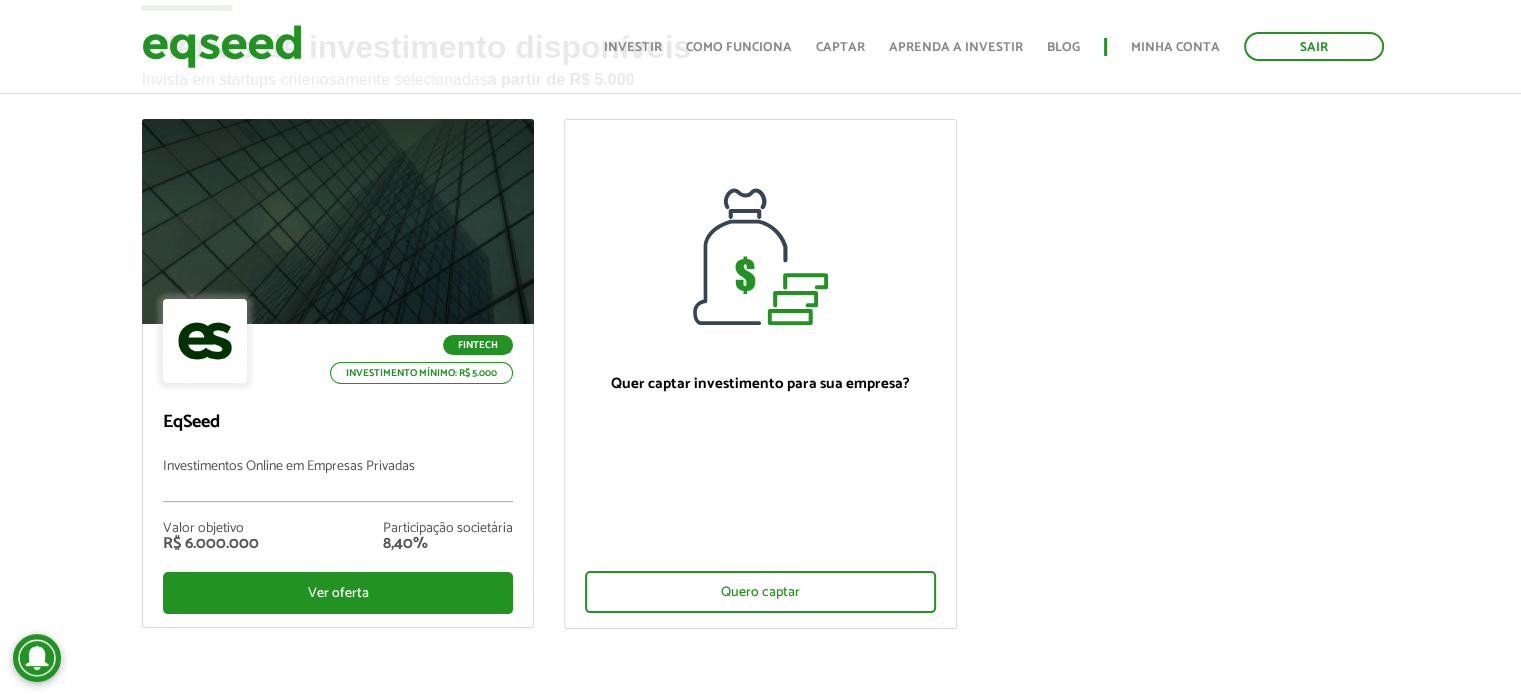 scroll, scrollTop: 0, scrollLeft: 0, axis: both 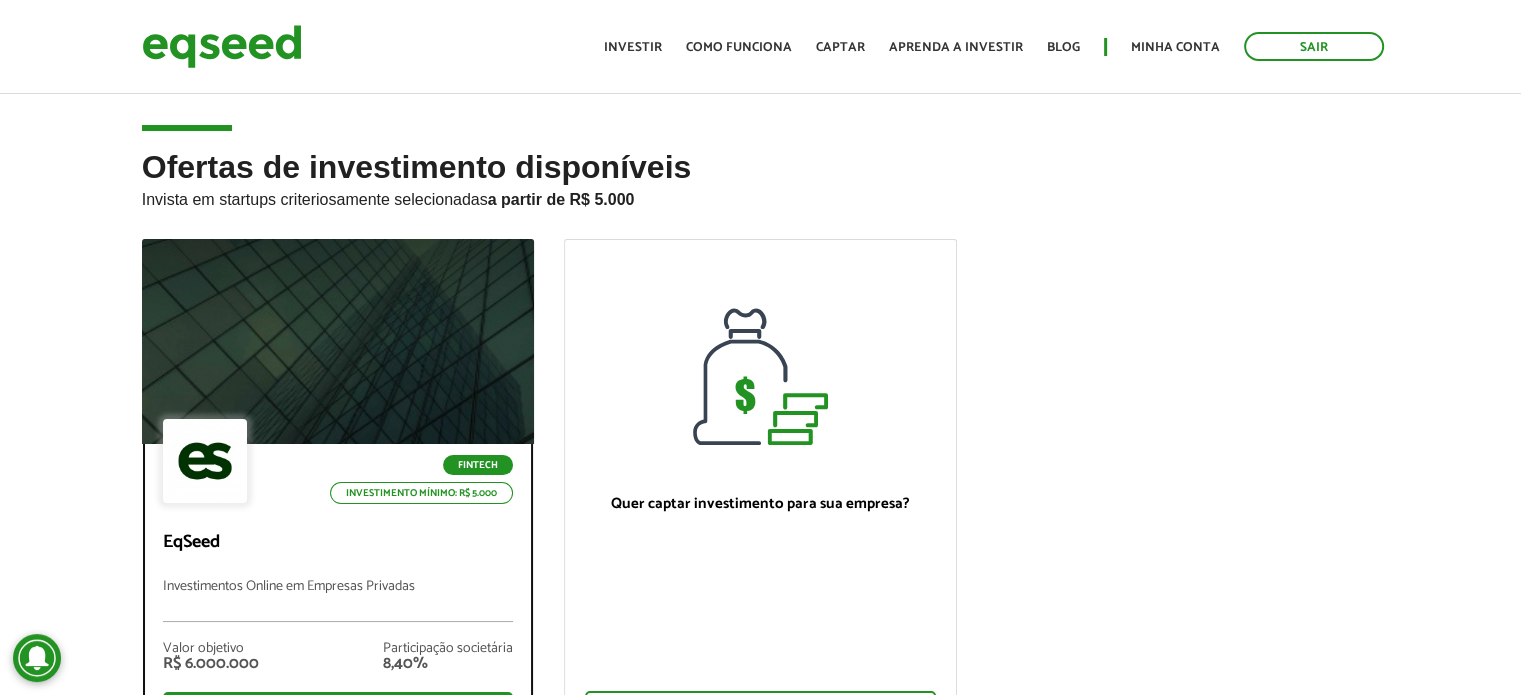 click on "Fintech
Investimento mínimo: R$ 5.000
EqSeed
Investimentos Online em Empresas Privadas
Valor objetivo
R$ 6.000.000
Participação societária
8,40%
Ver oferta" at bounding box center (338, 595) 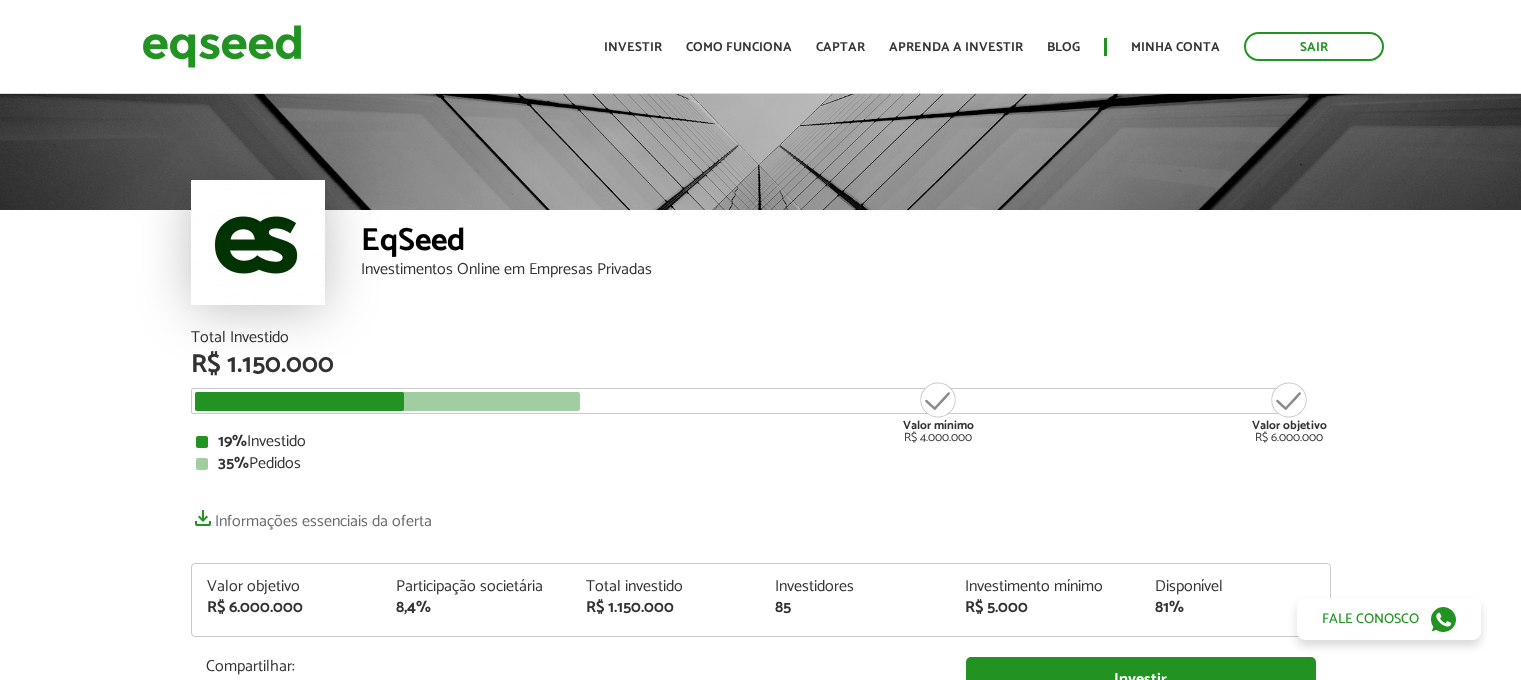 scroll, scrollTop: 0, scrollLeft: 0, axis: both 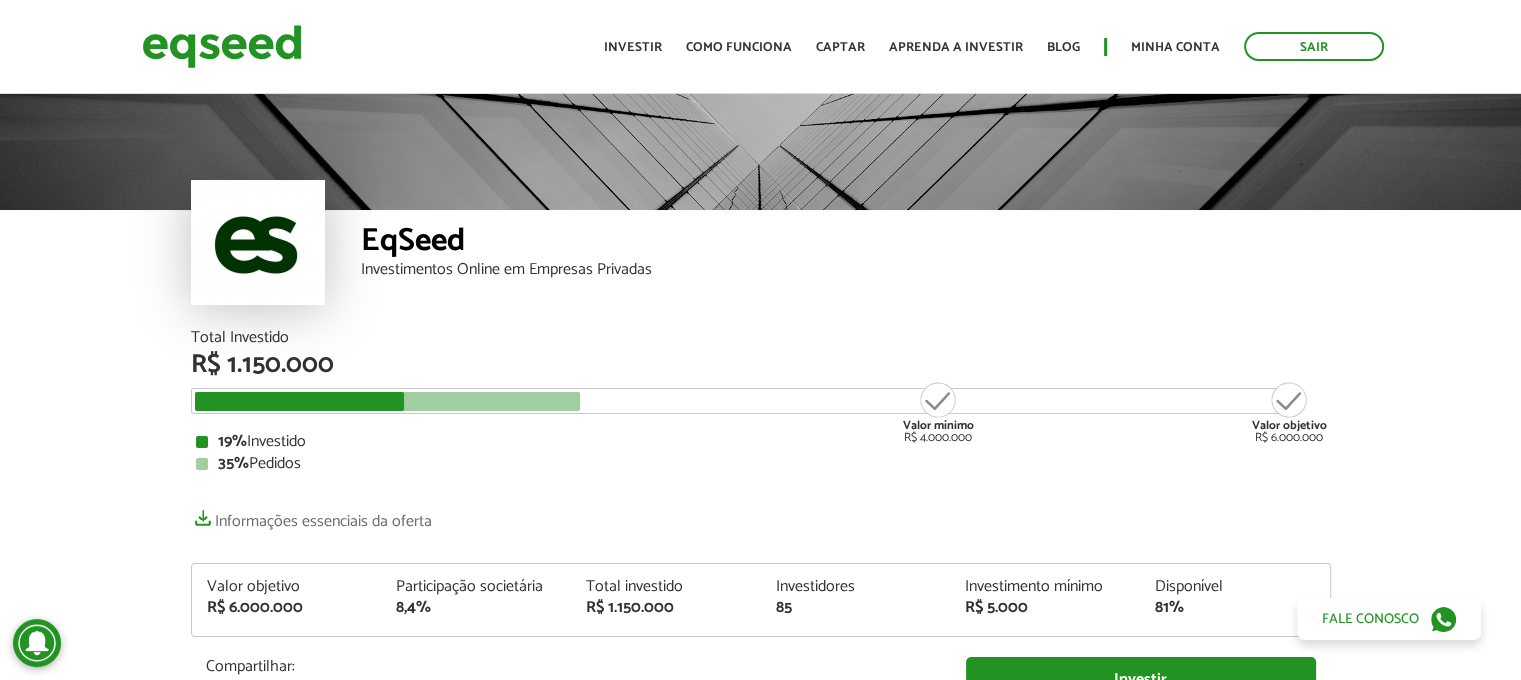 click on "EqSeed
Investimentos Online em Empresas Privadas
Total Investido
R$ 1.150.000
Valor mínimo R$ 4.000.000
Valor objetivo R$ 6.000.000
19%  Investido
35%  Pedidos
Informações essenciais da oferta
Valor objetivo
R$ 6.000.000
Participação societária
8,4%" at bounding box center (760, 777) 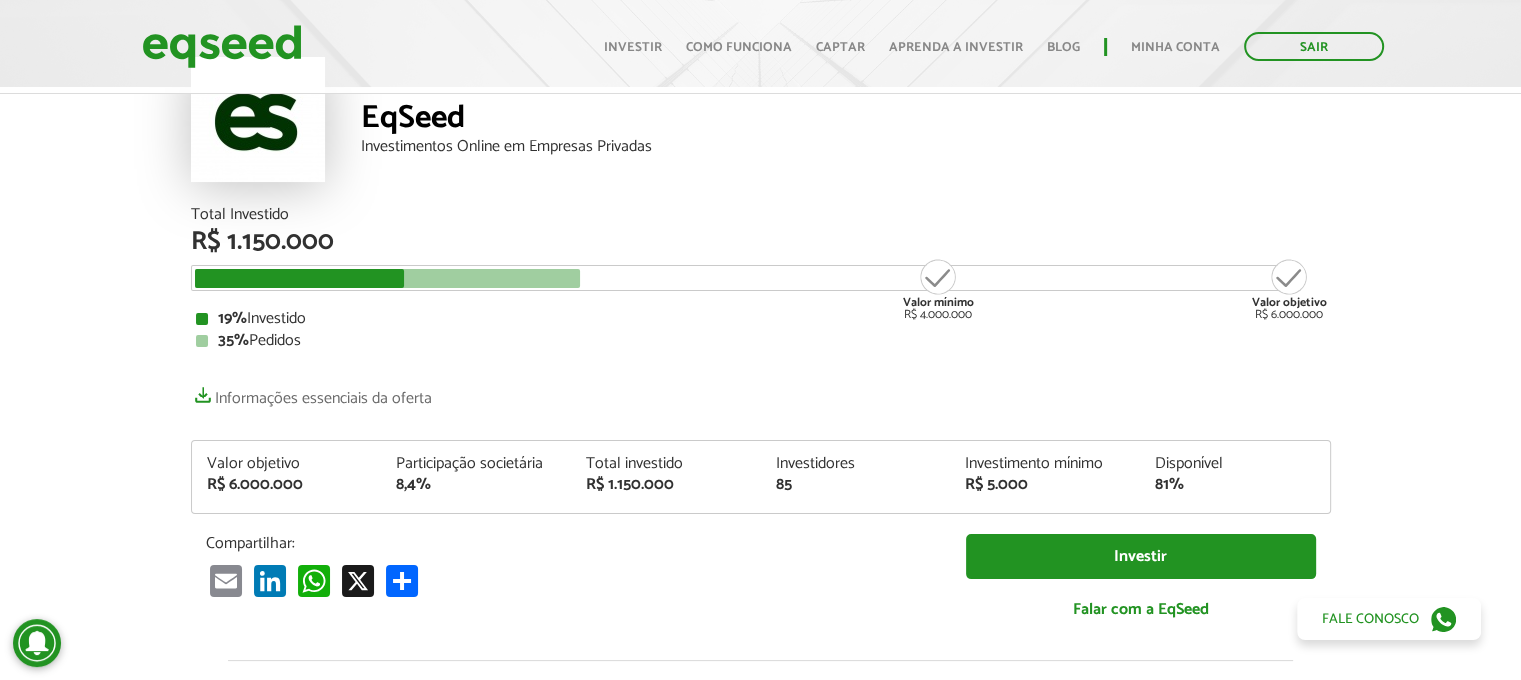scroll, scrollTop: 120, scrollLeft: 0, axis: vertical 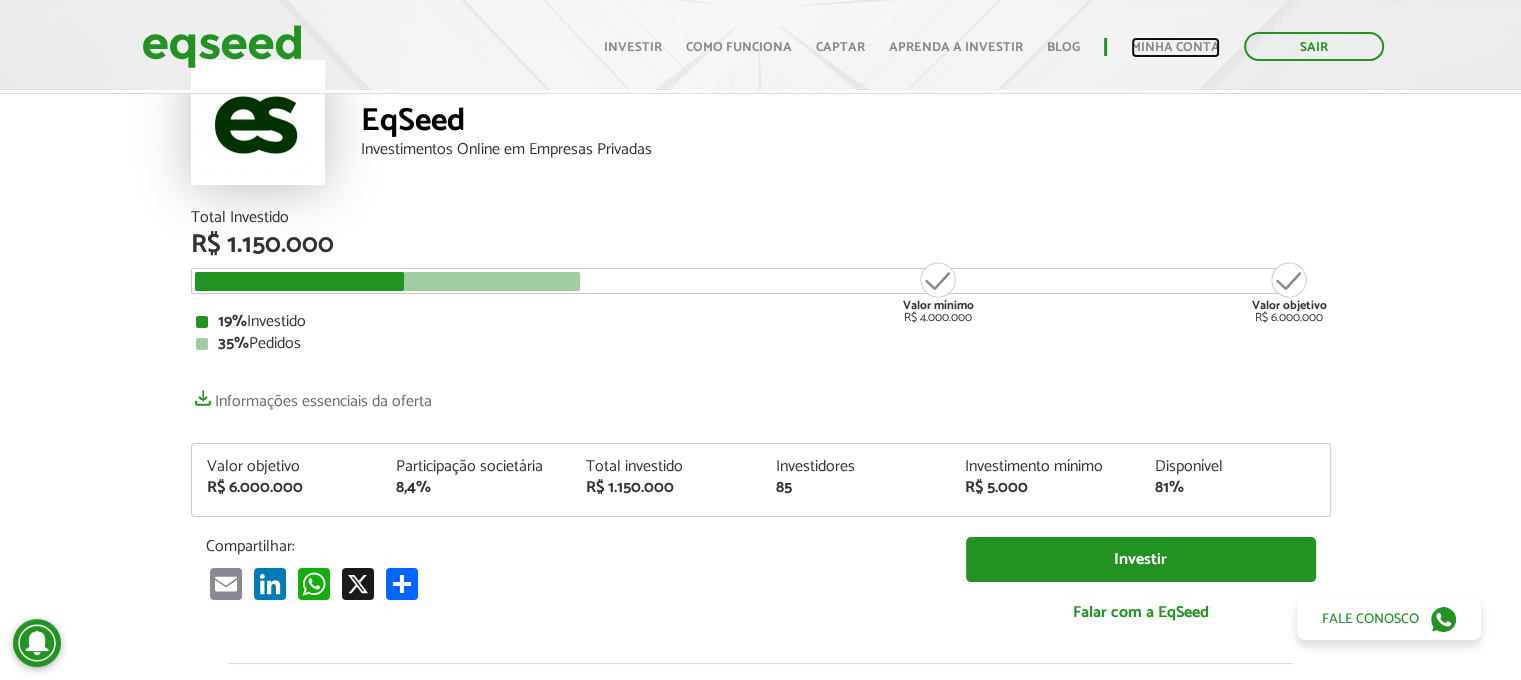 click on "Minha conta" at bounding box center (1175, 47) 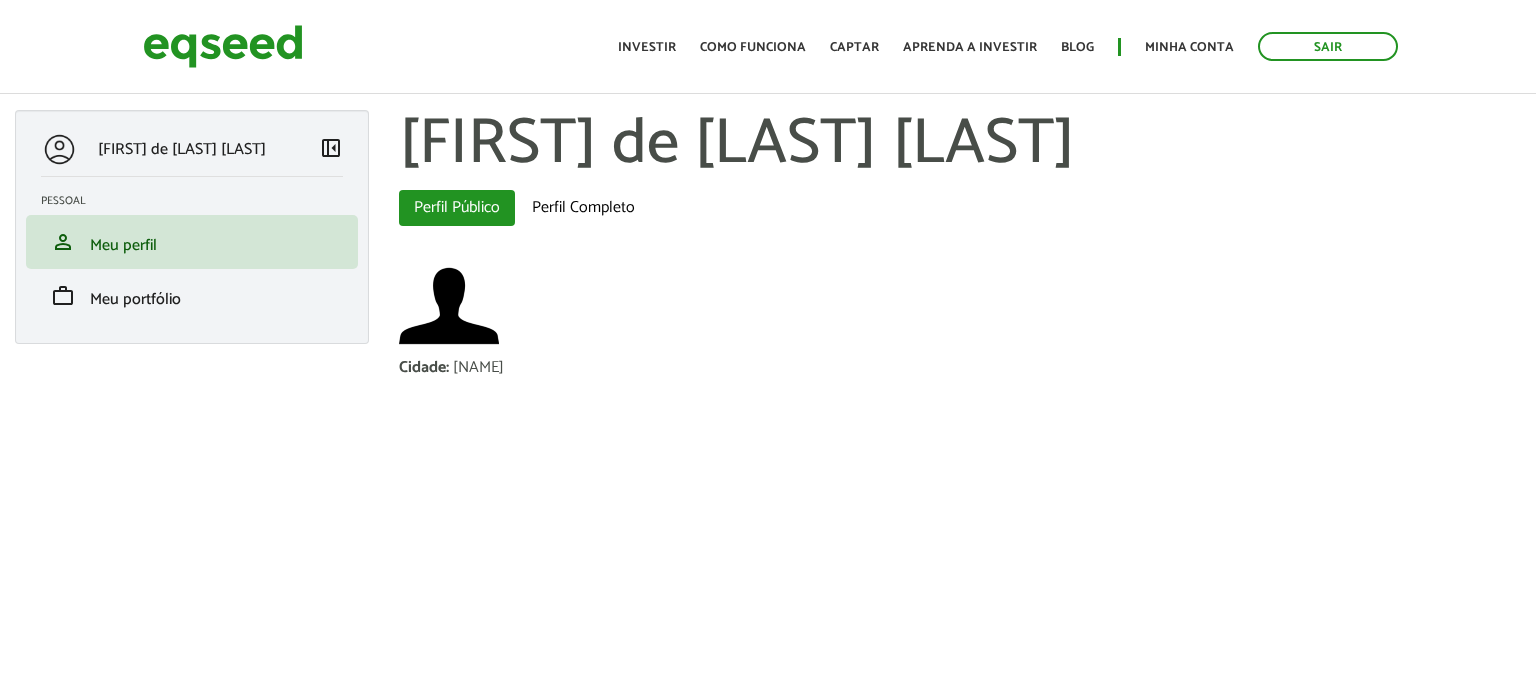 scroll, scrollTop: 0, scrollLeft: 0, axis: both 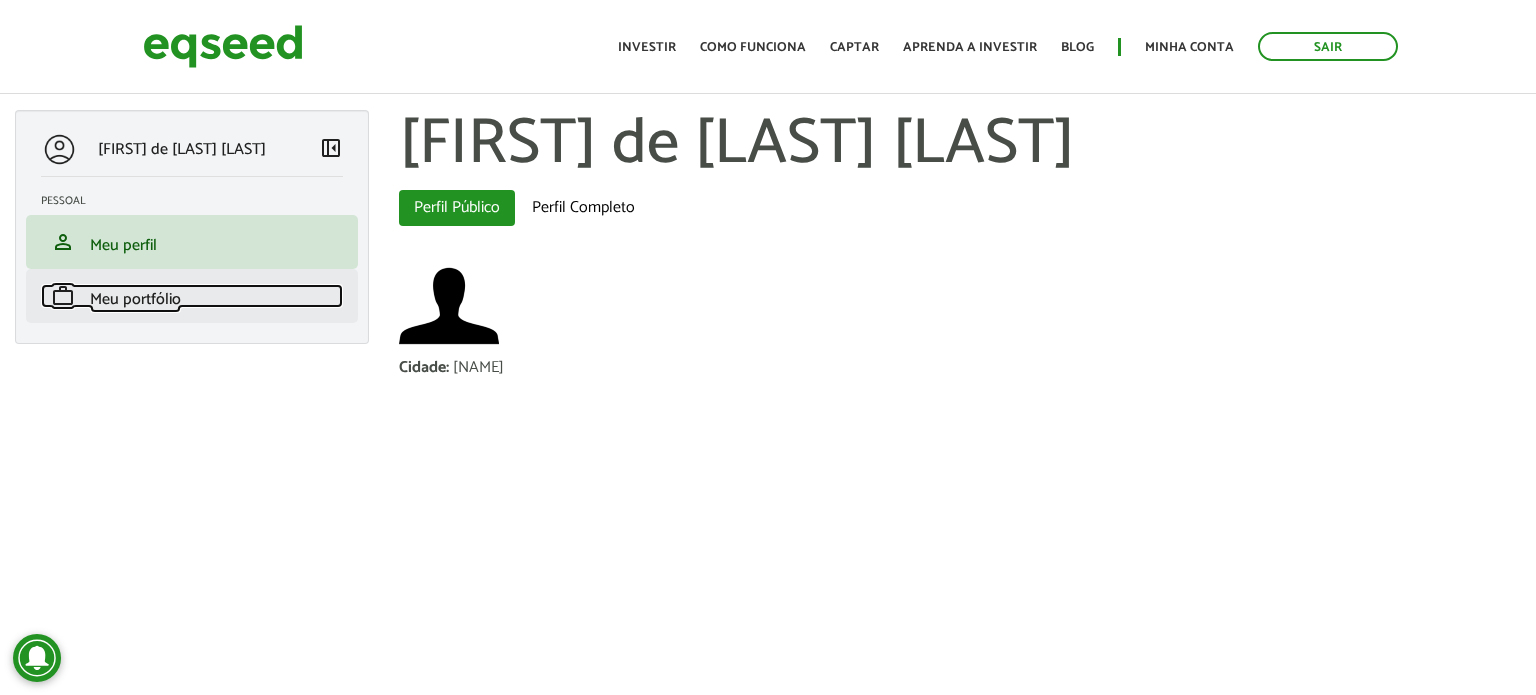 click on "Meu portfólio" at bounding box center [135, 299] 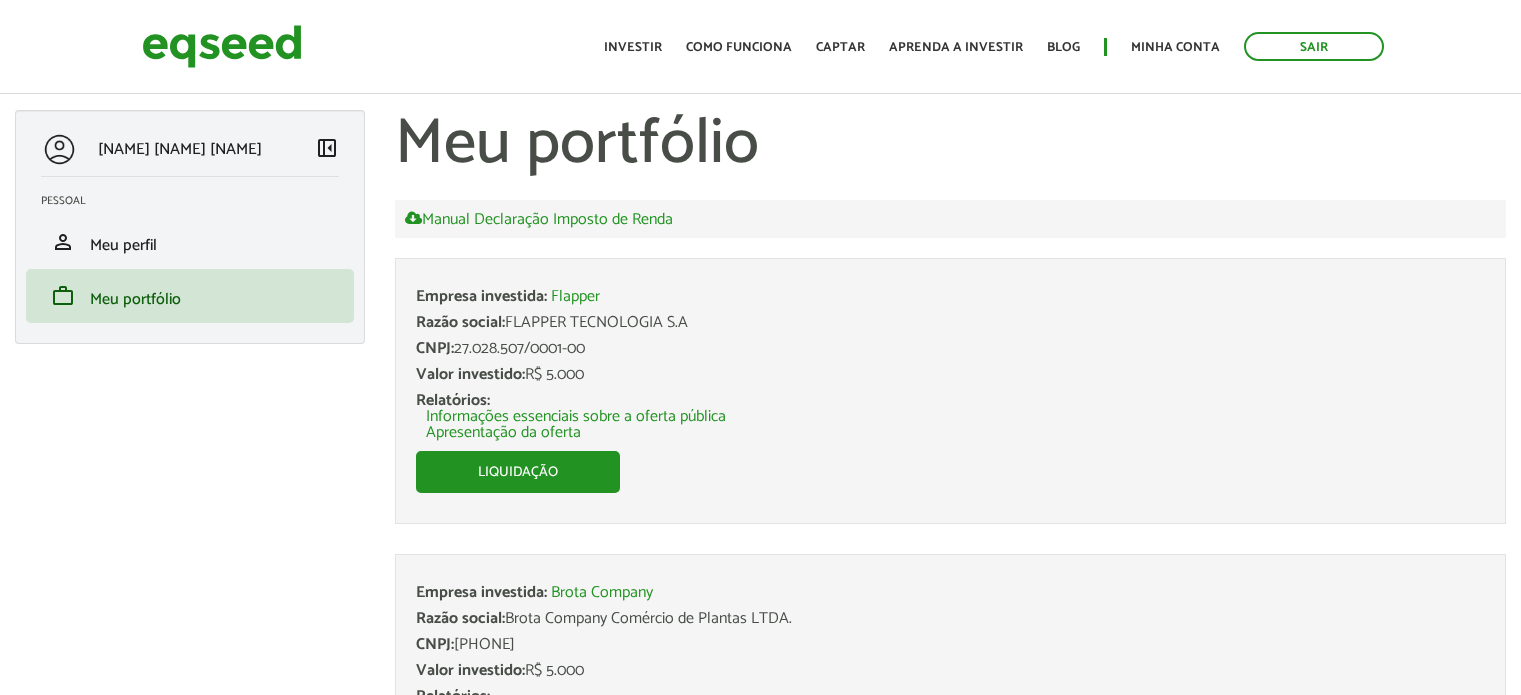 scroll, scrollTop: 0, scrollLeft: 0, axis: both 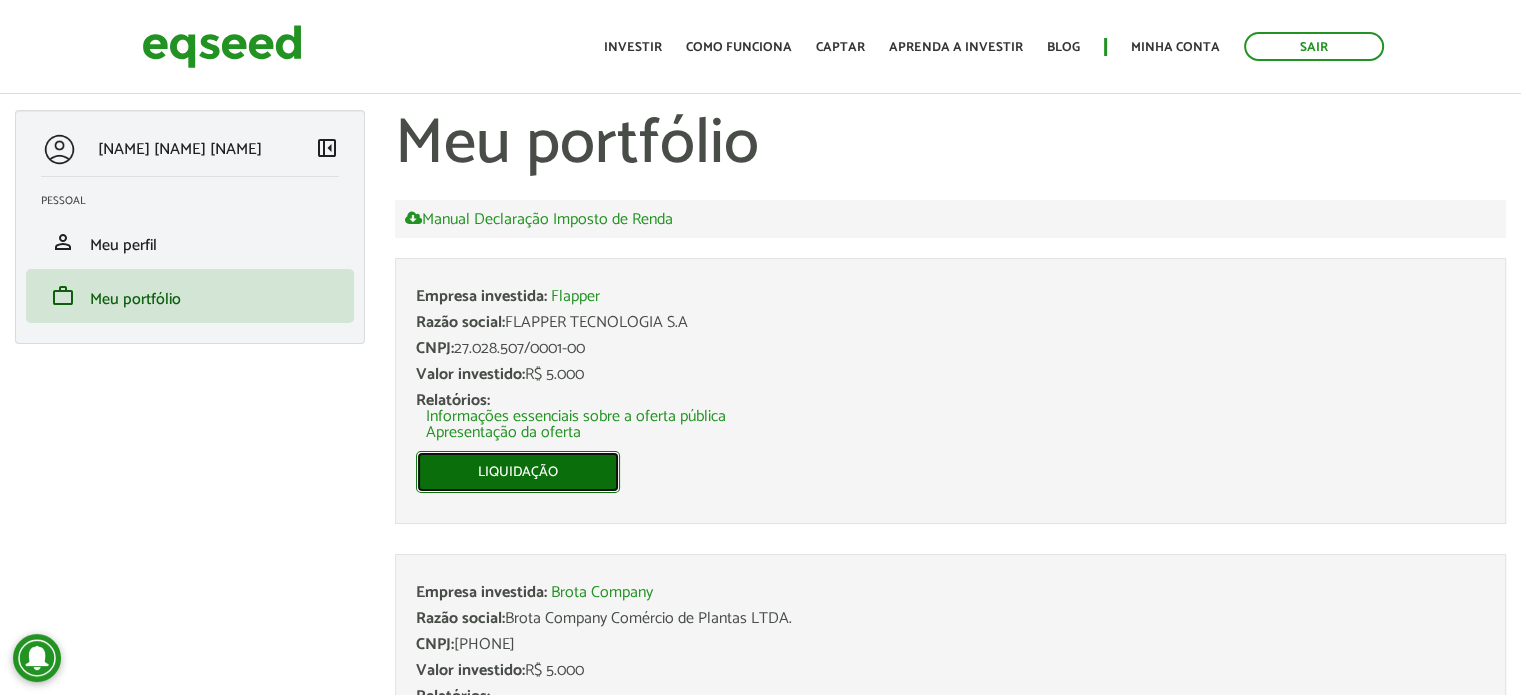 click on "Liquidação" at bounding box center [518, 472] 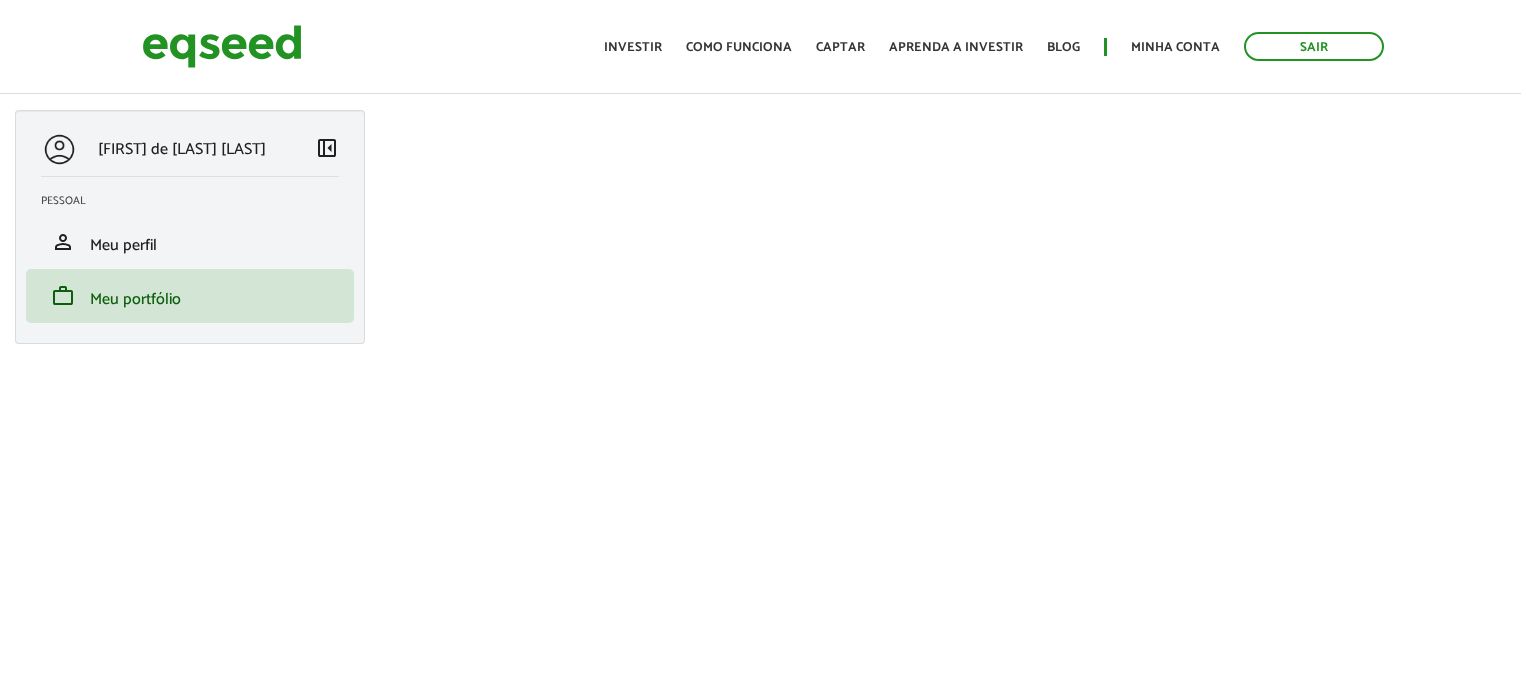 scroll, scrollTop: 0, scrollLeft: 0, axis: both 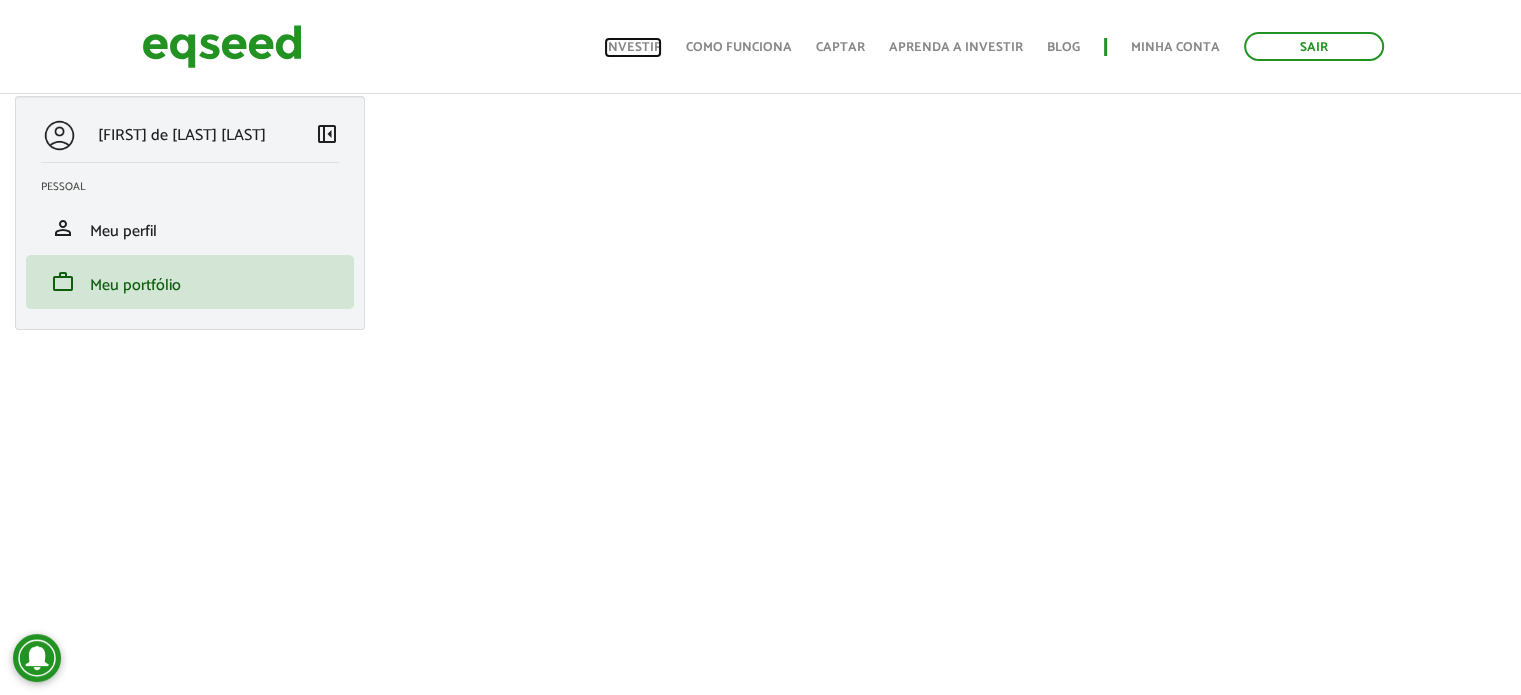 click on "Investir" at bounding box center [633, 47] 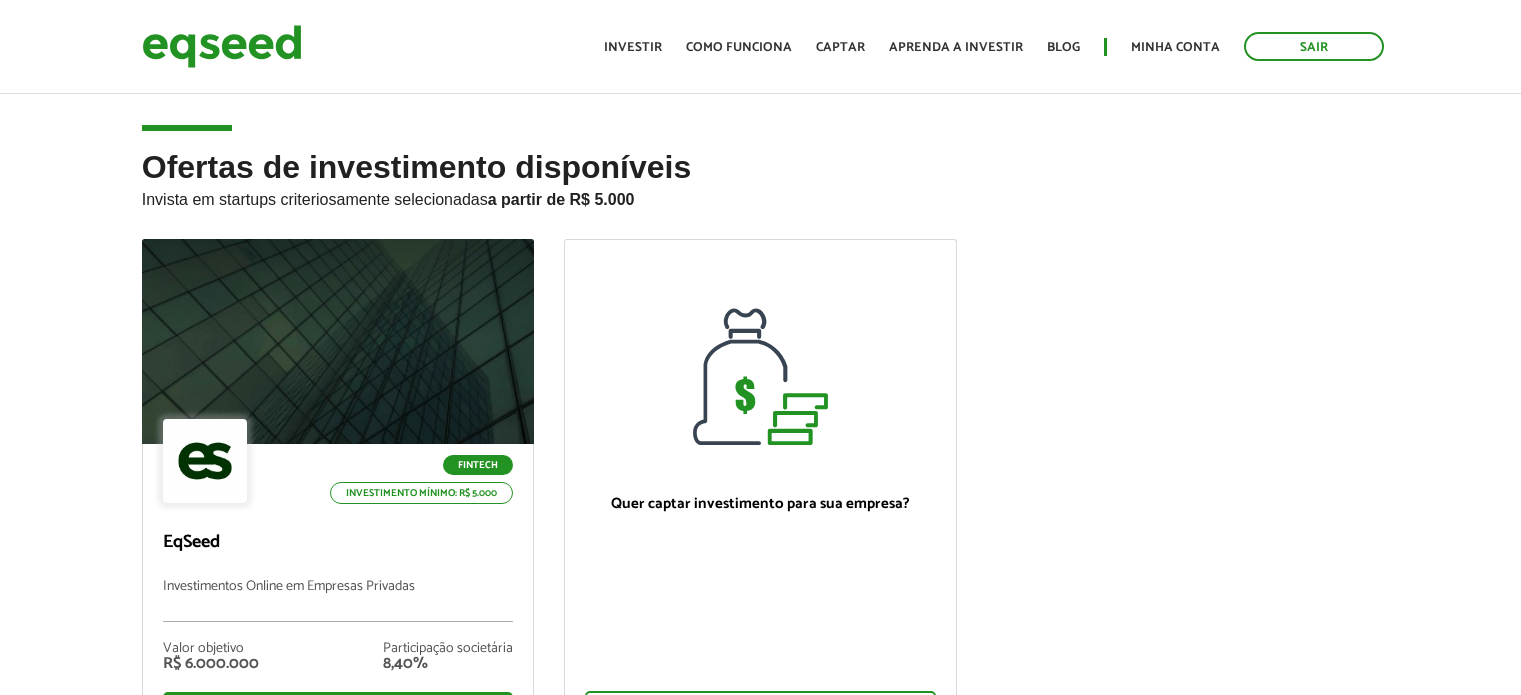 scroll, scrollTop: 0, scrollLeft: 0, axis: both 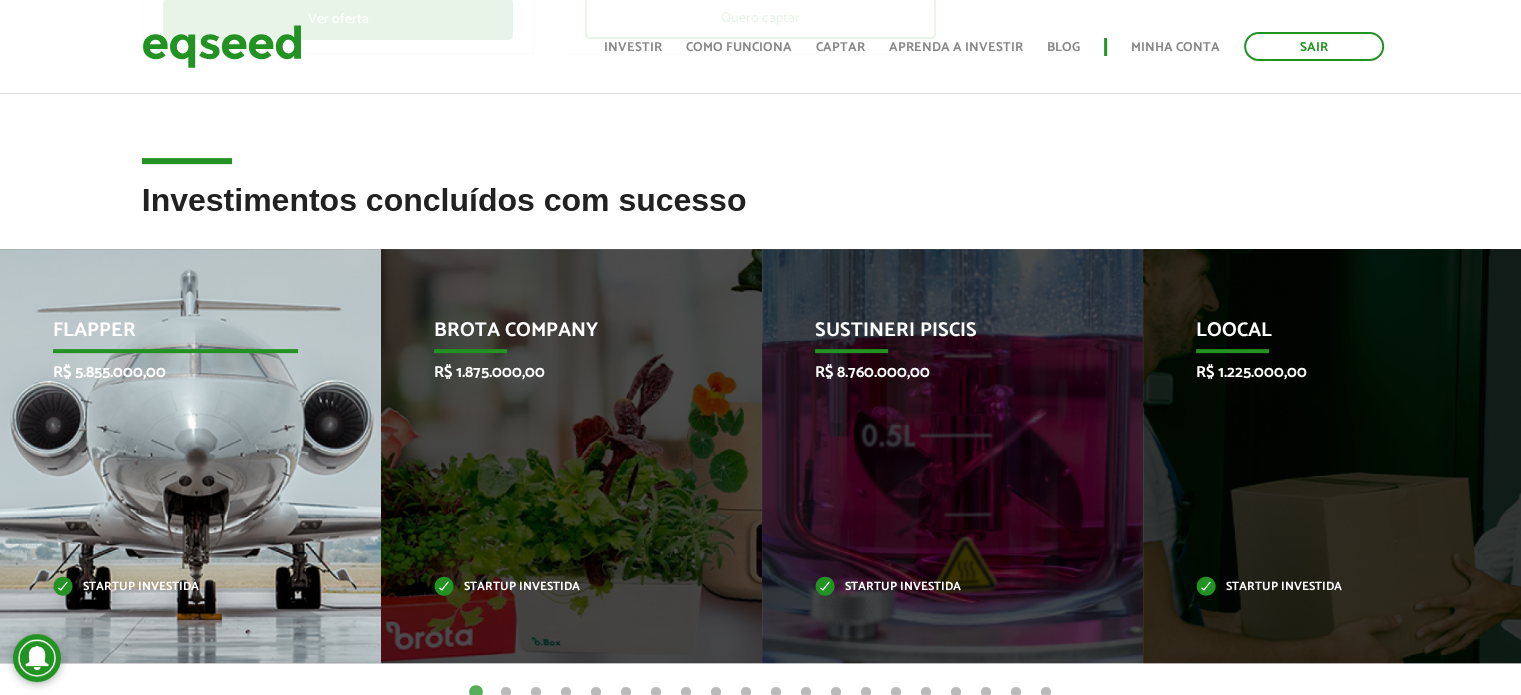 click on "Flapper
R$ 5.855.000,00
Startup investida" at bounding box center (175, 456) 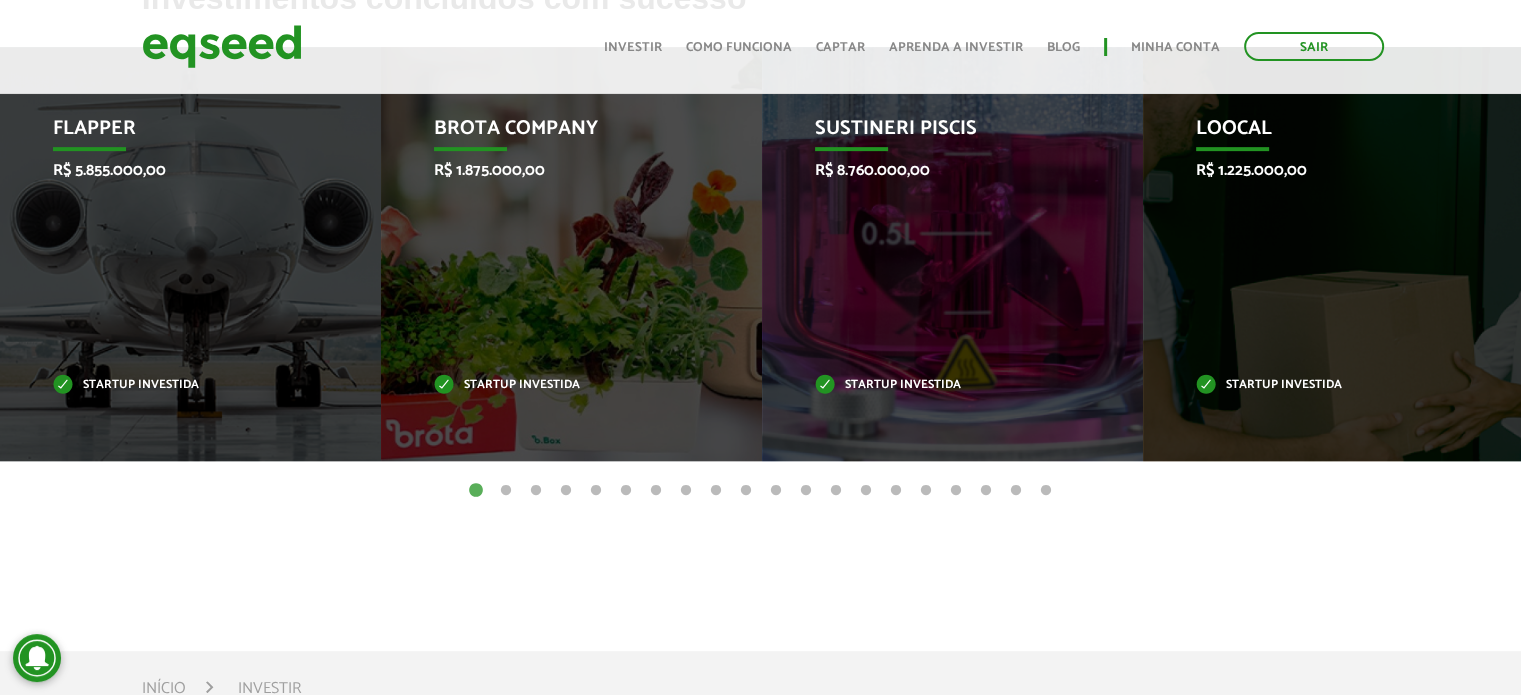 scroll, scrollTop: 879, scrollLeft: 0, axis: vertical 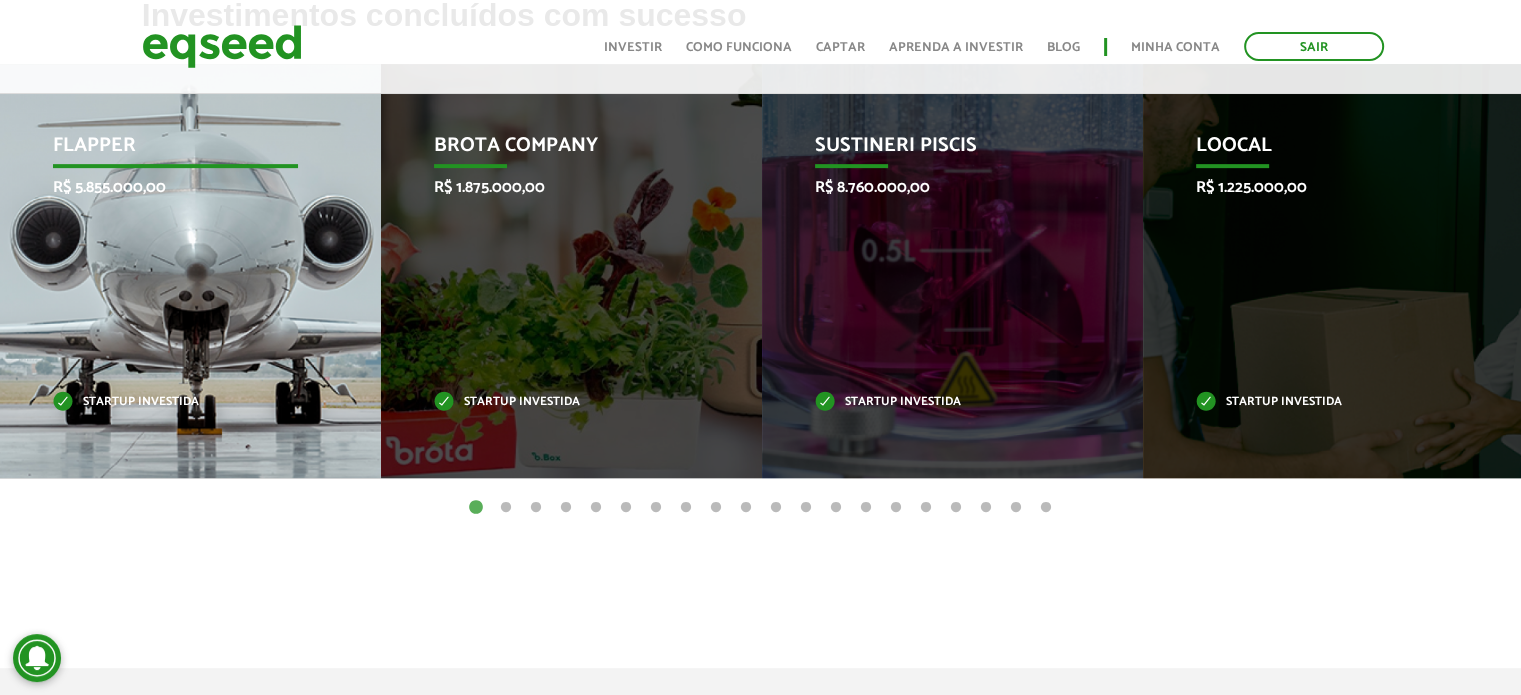 click on "Startup investida" at bounding box center [176, 402] 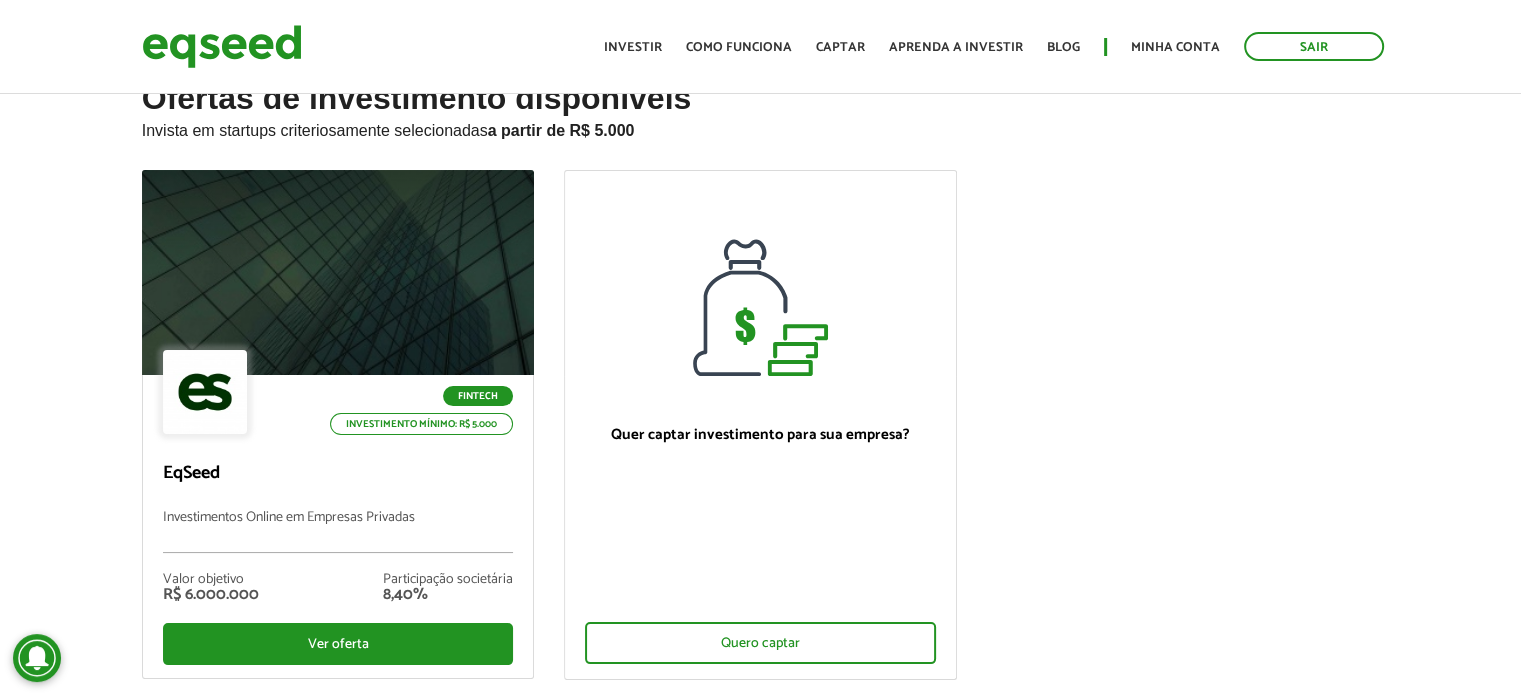 scroll, scrollTop: 0, scrollLeft: 0, axis: both 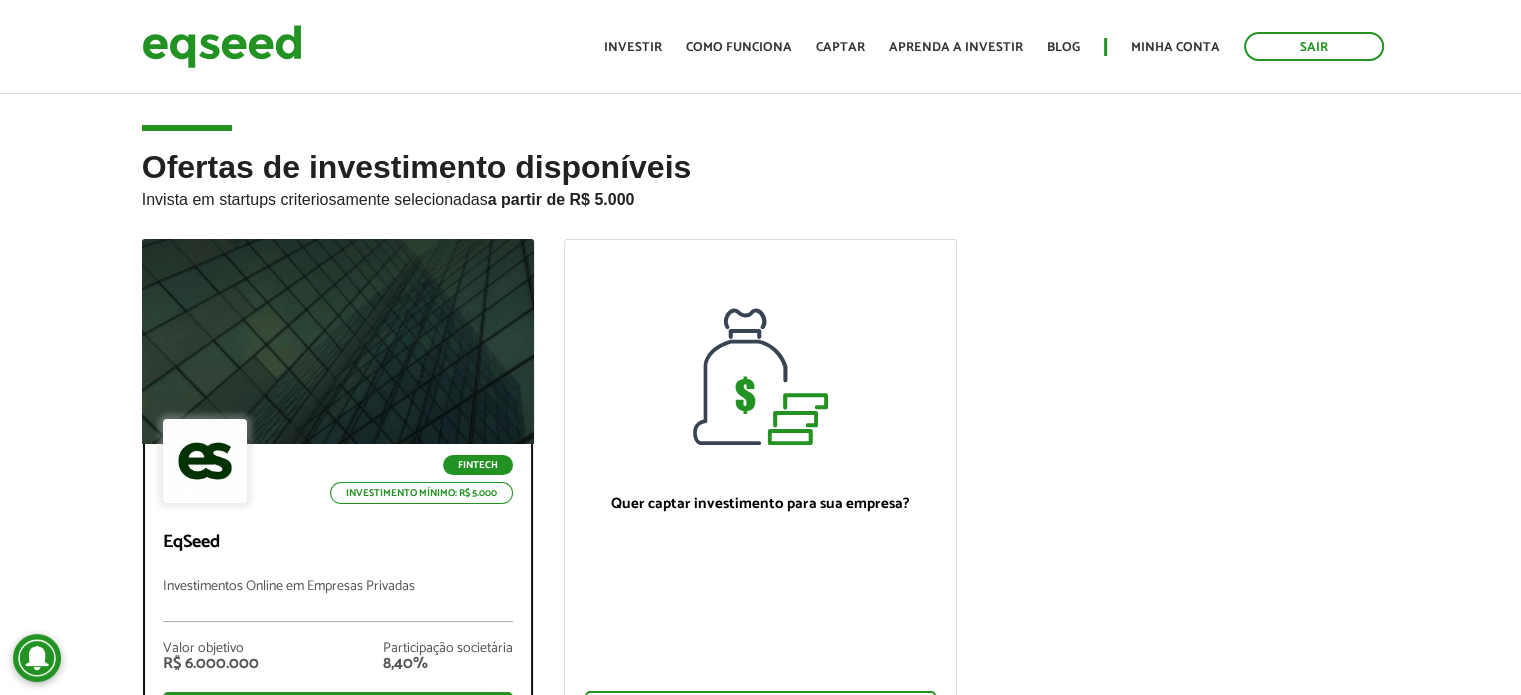 click at bounding box center (337, 342) 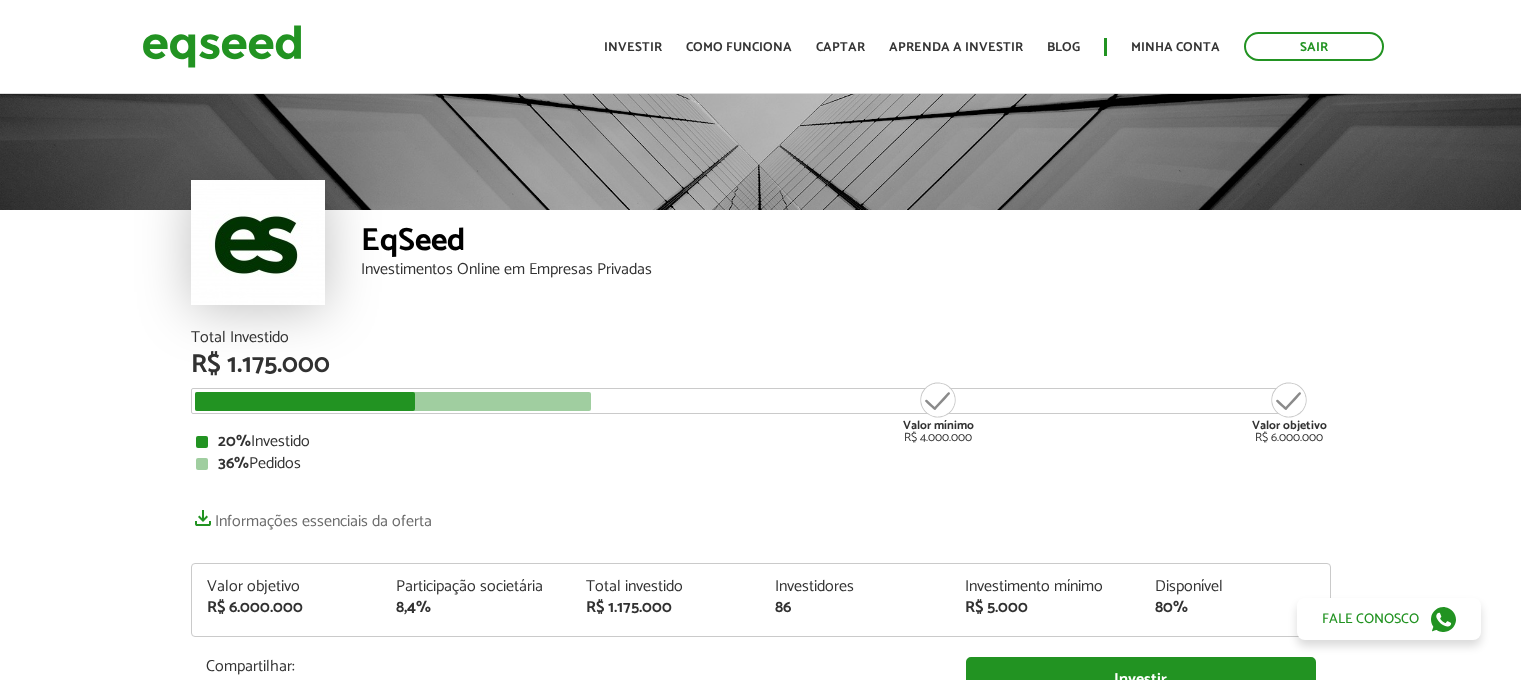 scroll, scrollTop: 0, scrollLeft: 0, axis: both 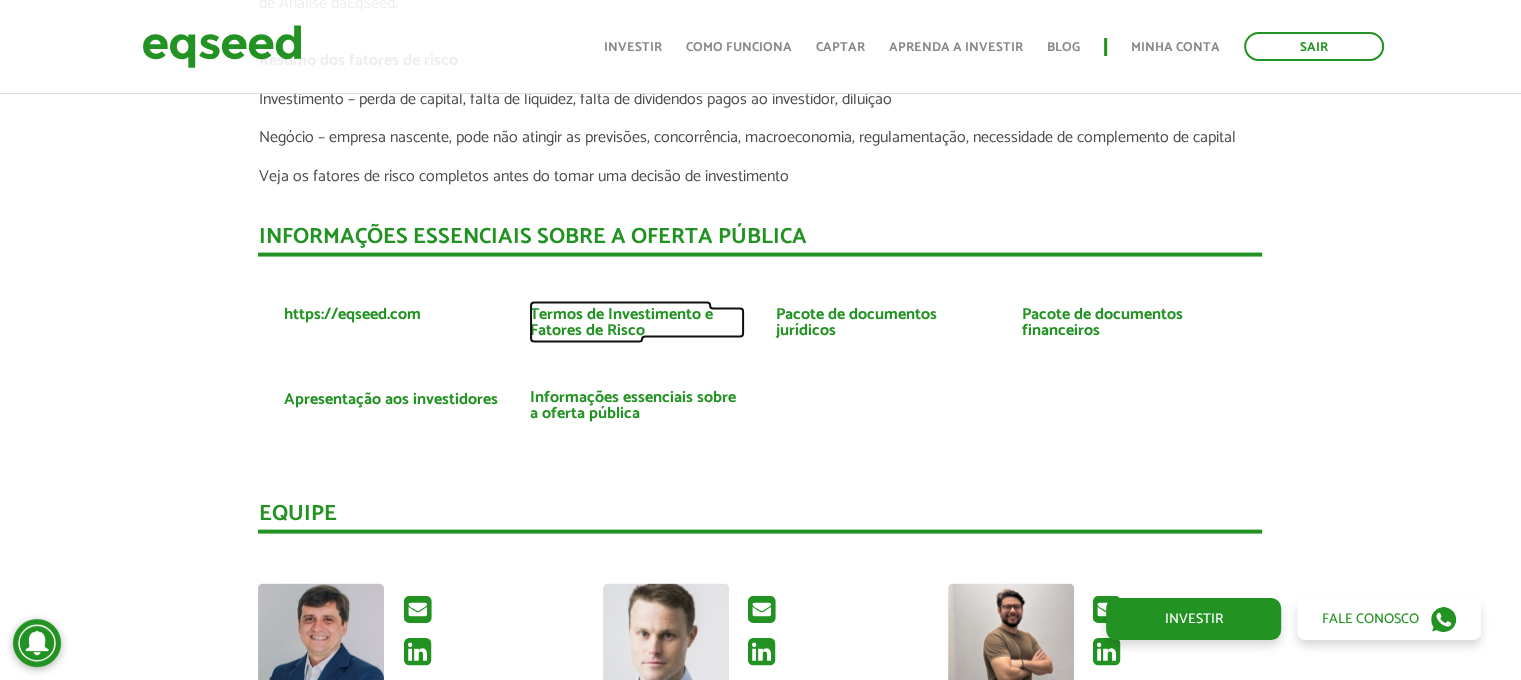 click on "Termos de Investimento e Fatores de Risco" at bounding box center (637, 323) 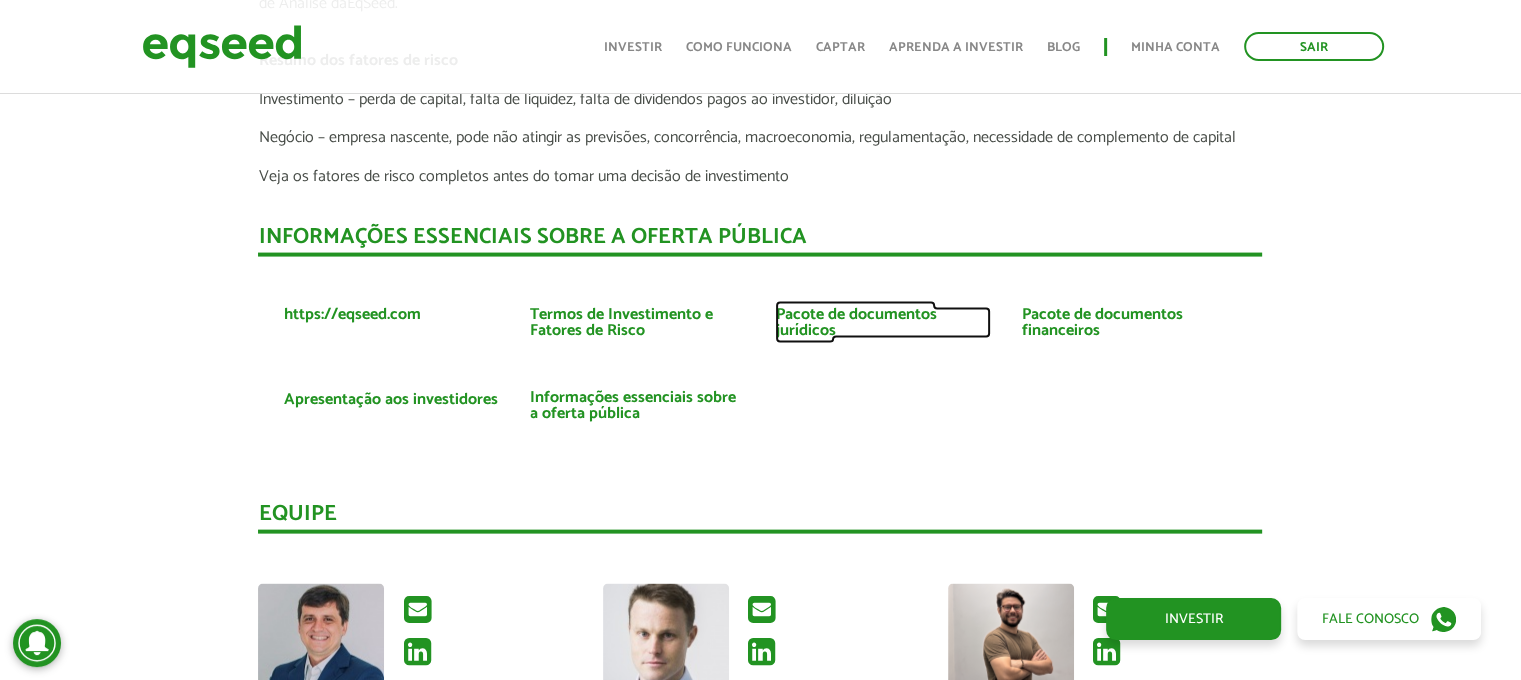 click on "Pacote de documentos jurídicos" at bounding box center (883, 323) 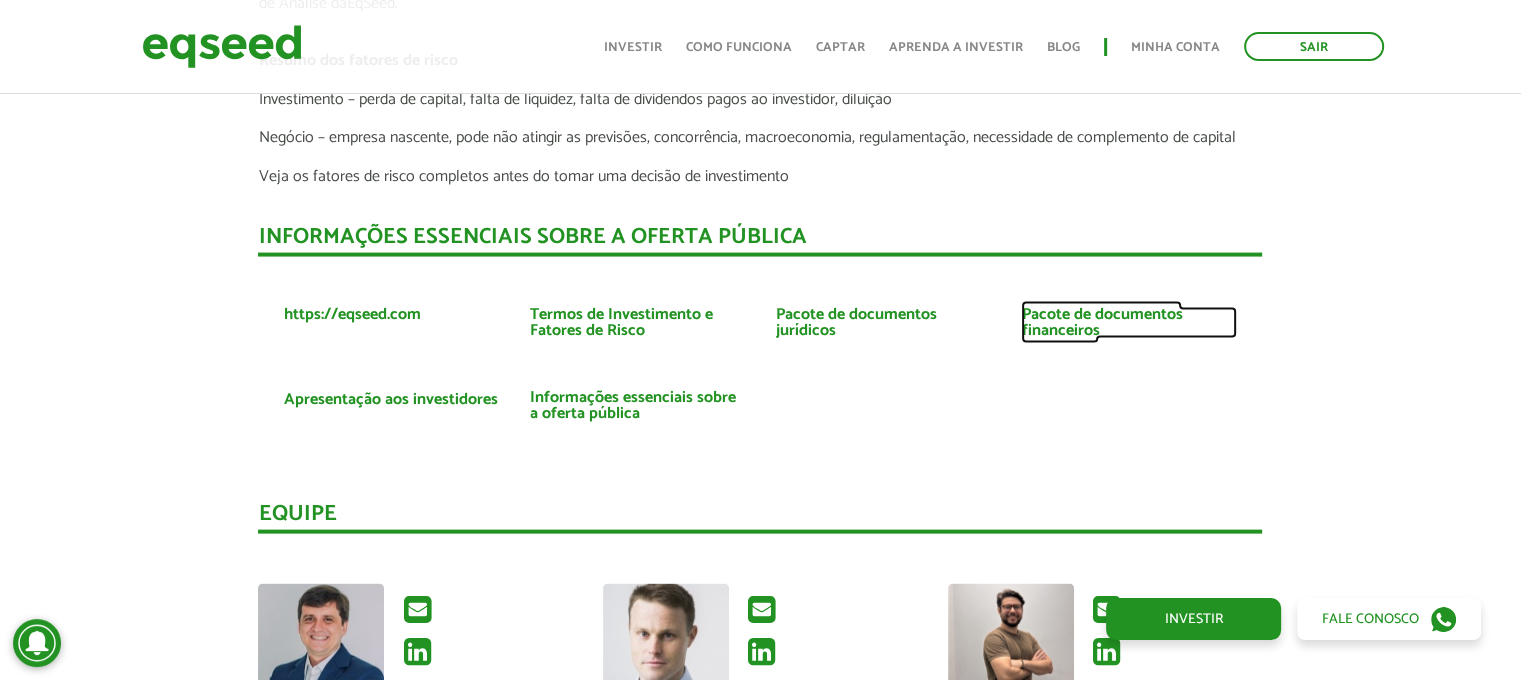 click on "Pacote de documentos financeiros" at bounding box center [1129, 323] 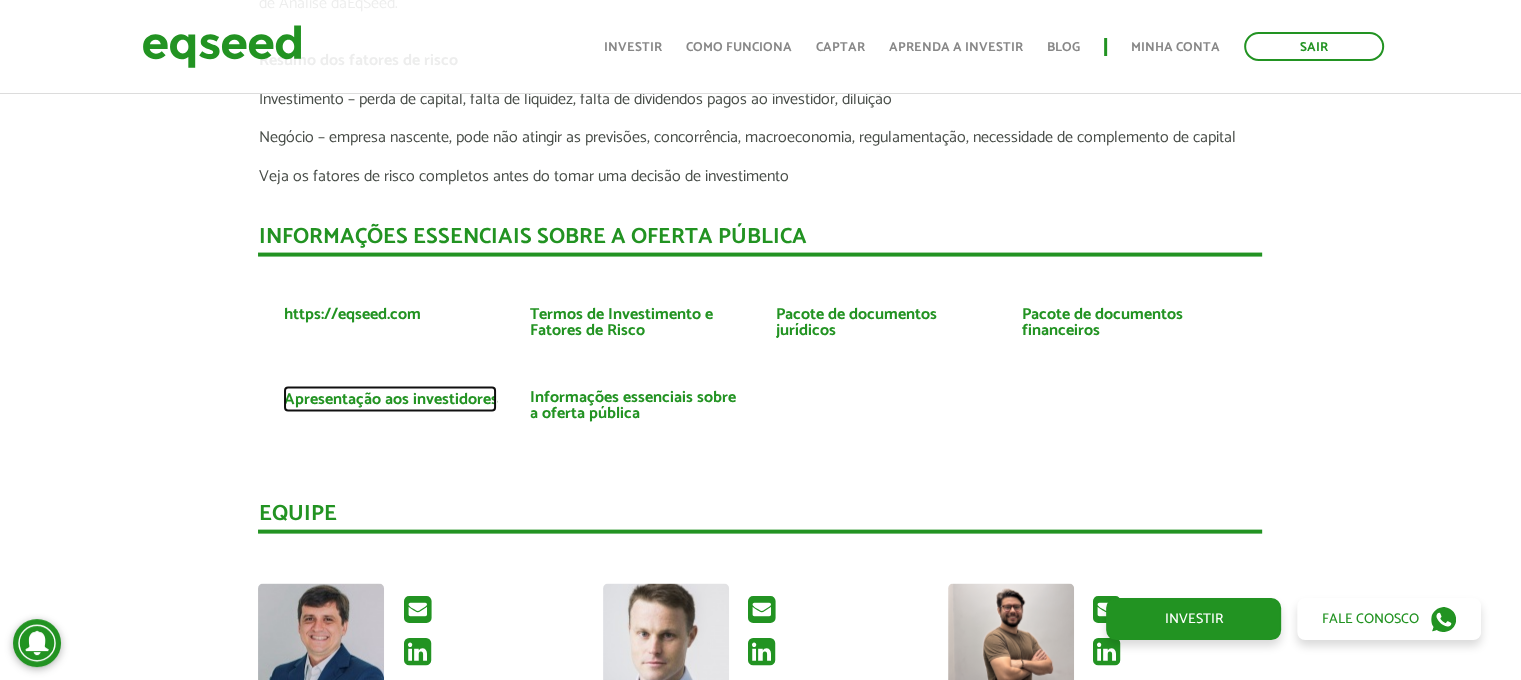 click on "Apresentação aos investidores" at bounding box center [390, 400] 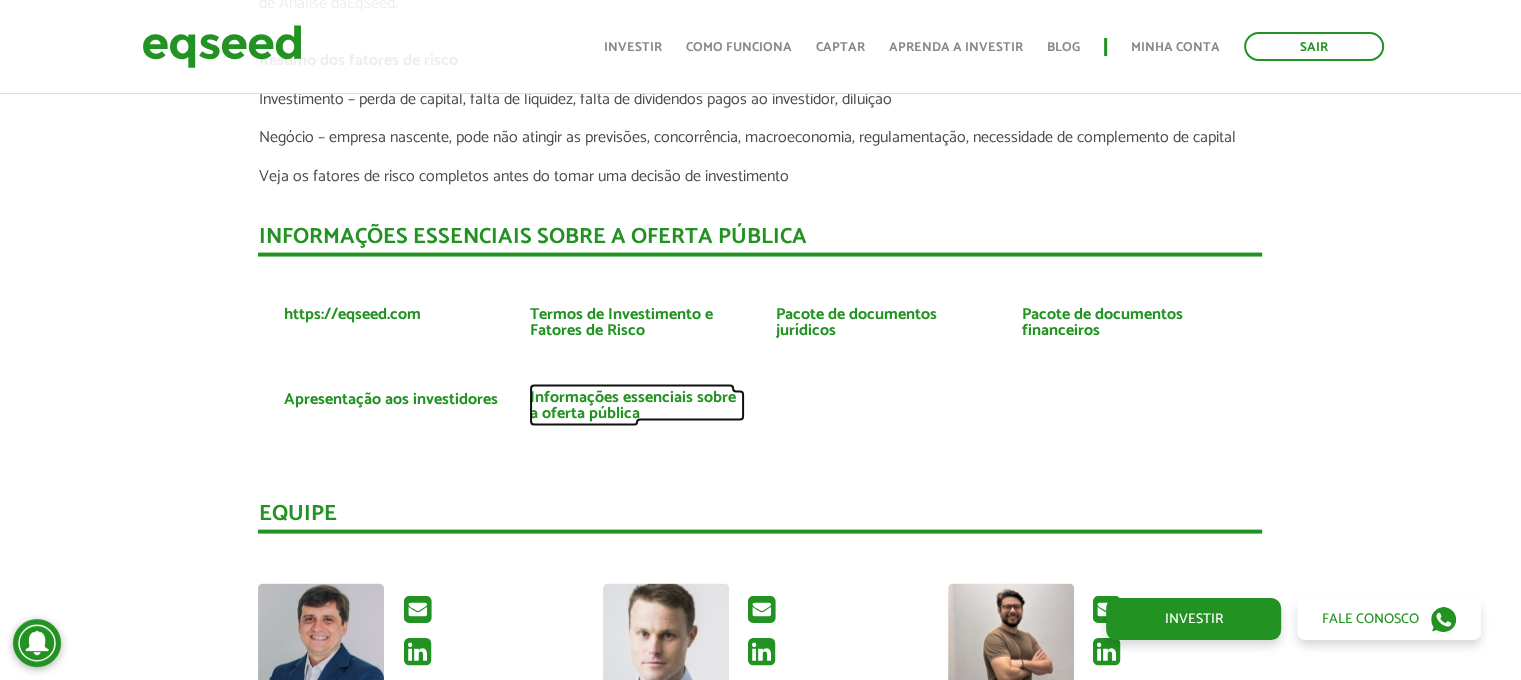 click on "Informações essenciais sobre a oferta pública" at bounding box center [637, 406] 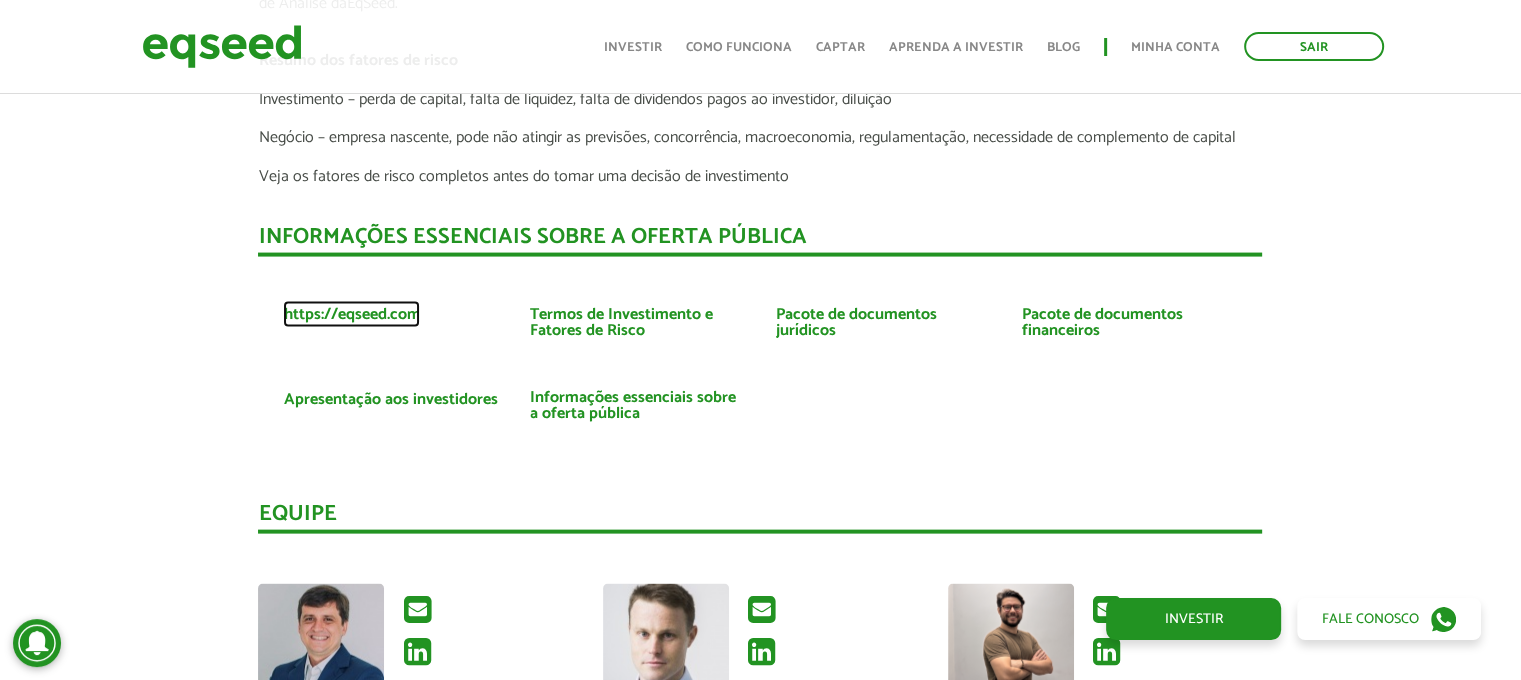 click on "https://eqseed.com" at bounding box center [351, 315] 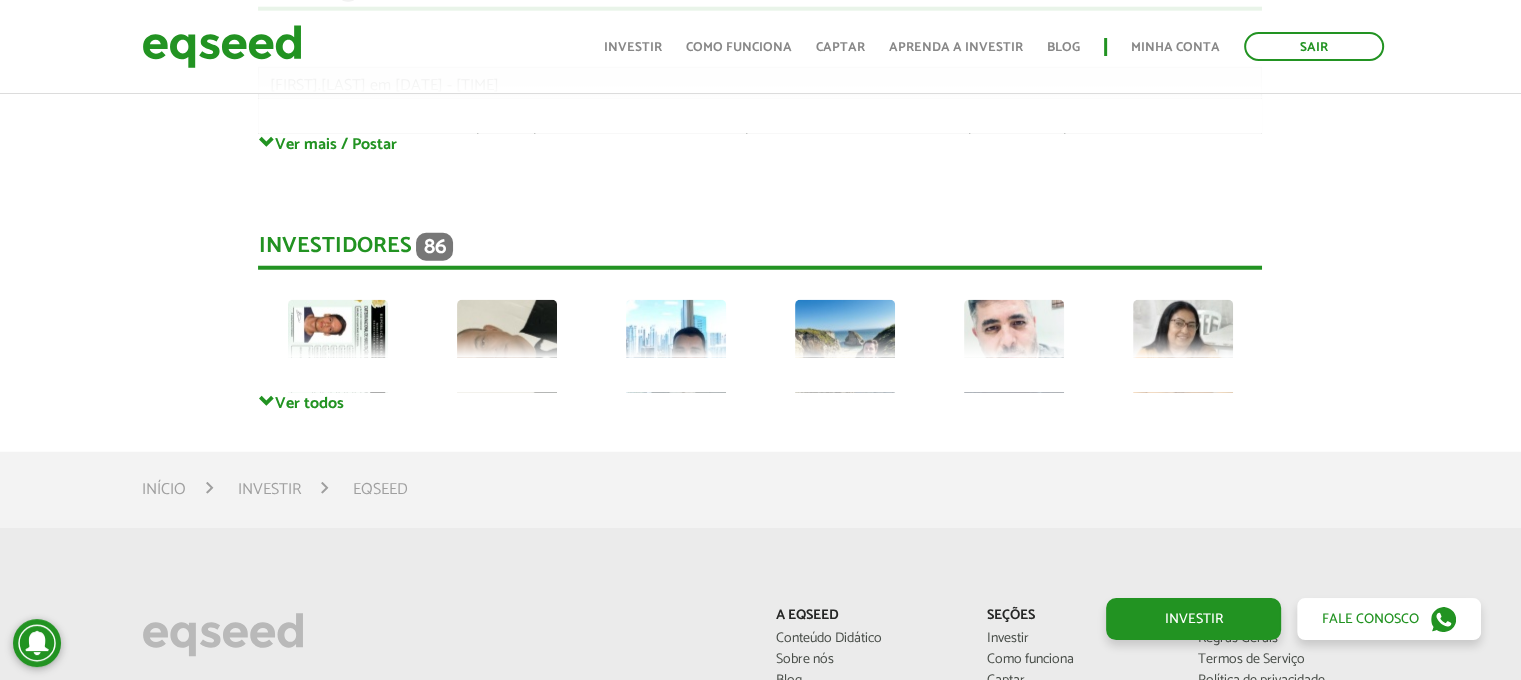 scroll, scrollTop: 5261, scrollLeft: 0, axis: vertical 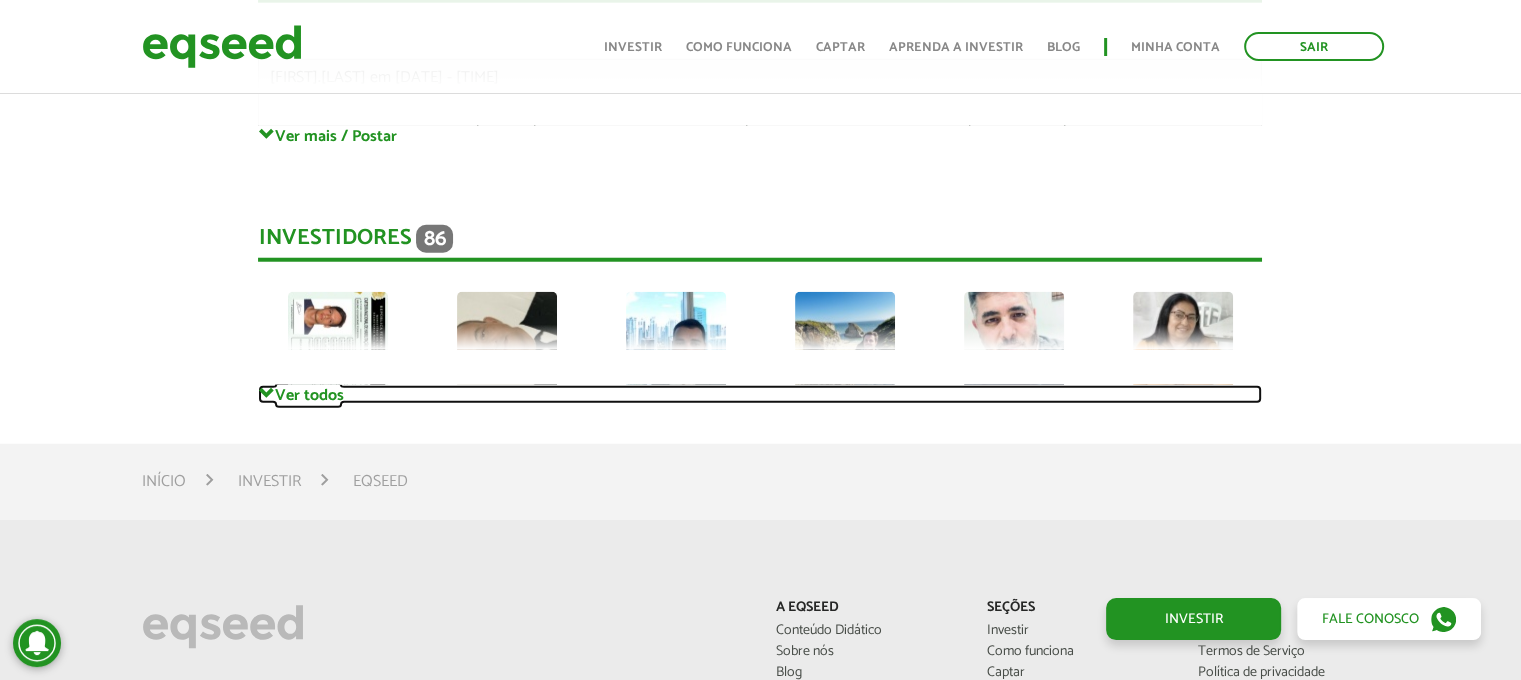 click on "Ver todos" at bounding box center (760, 394) 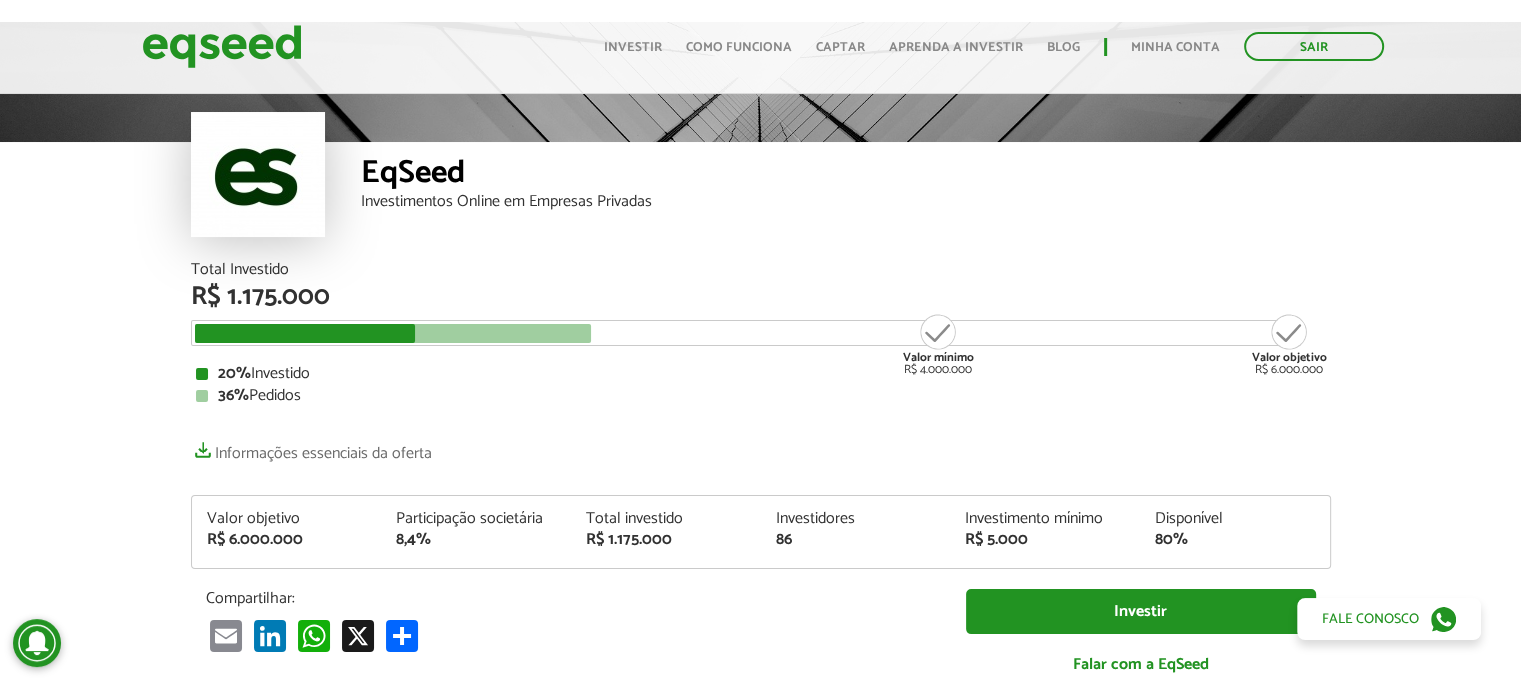 scroll, scrollTop: 44, scrollLeft: 0, axis: vertical 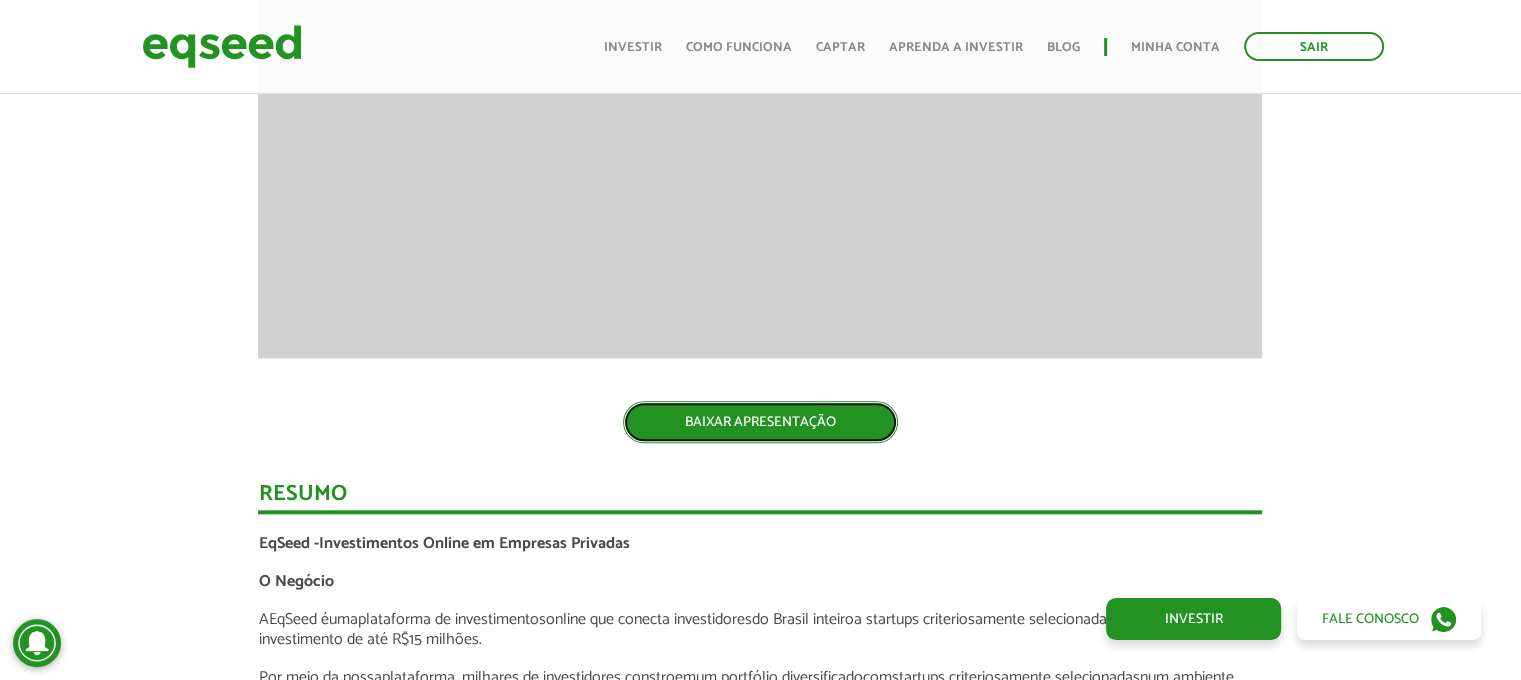 click on "BAIXAR APRESENTAÇÃO" at bounding box center [760, 422] 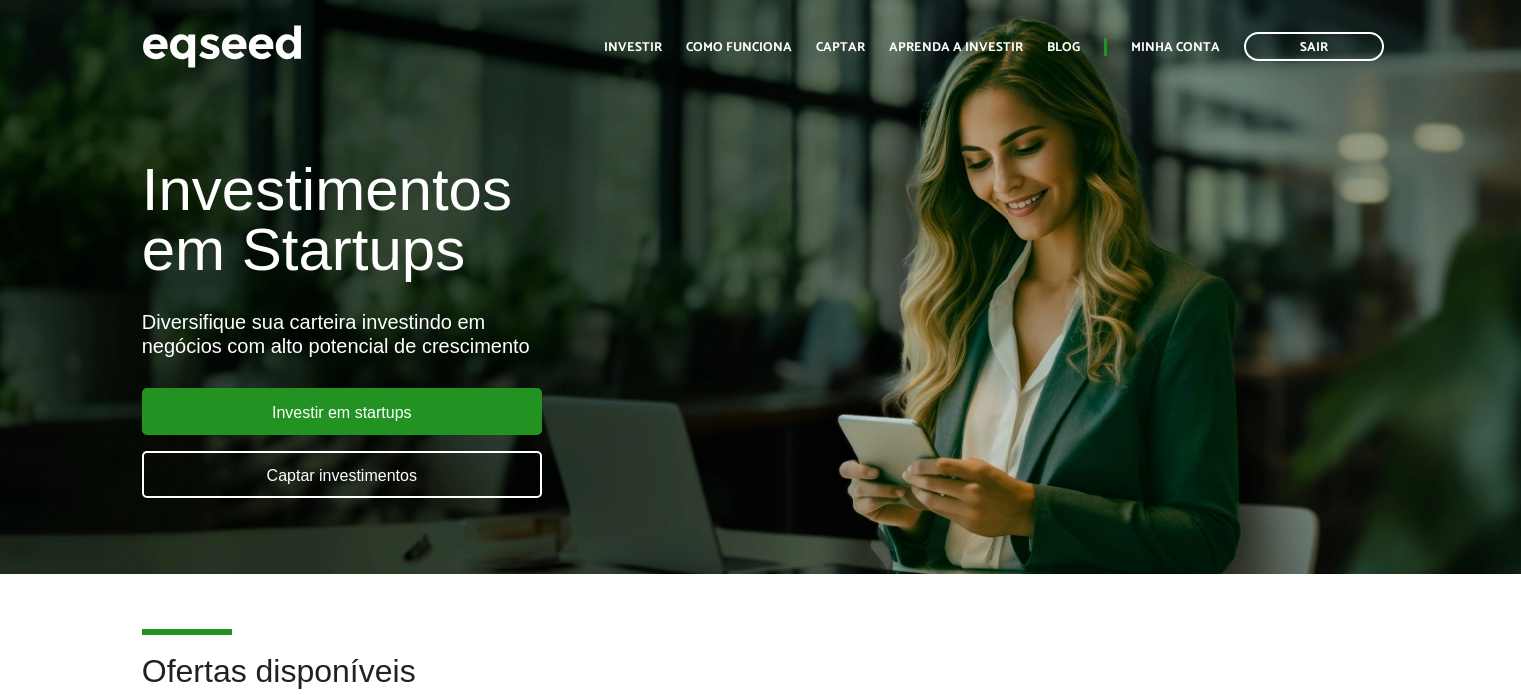 scroll, scrollTop: 0, scrollLeft: 0, axis: both 